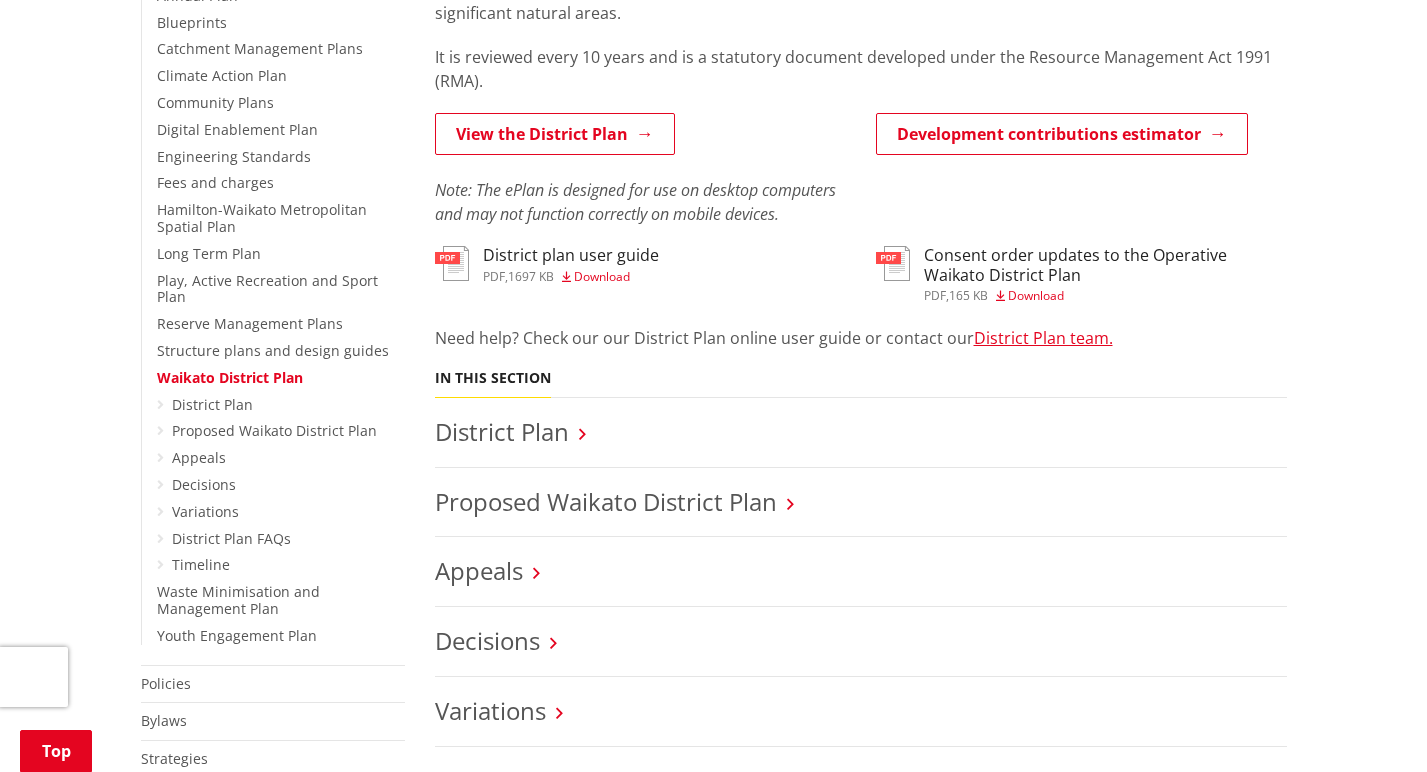 scroll, scrollTop: 538, scrollLeft: 0, axis: vertical 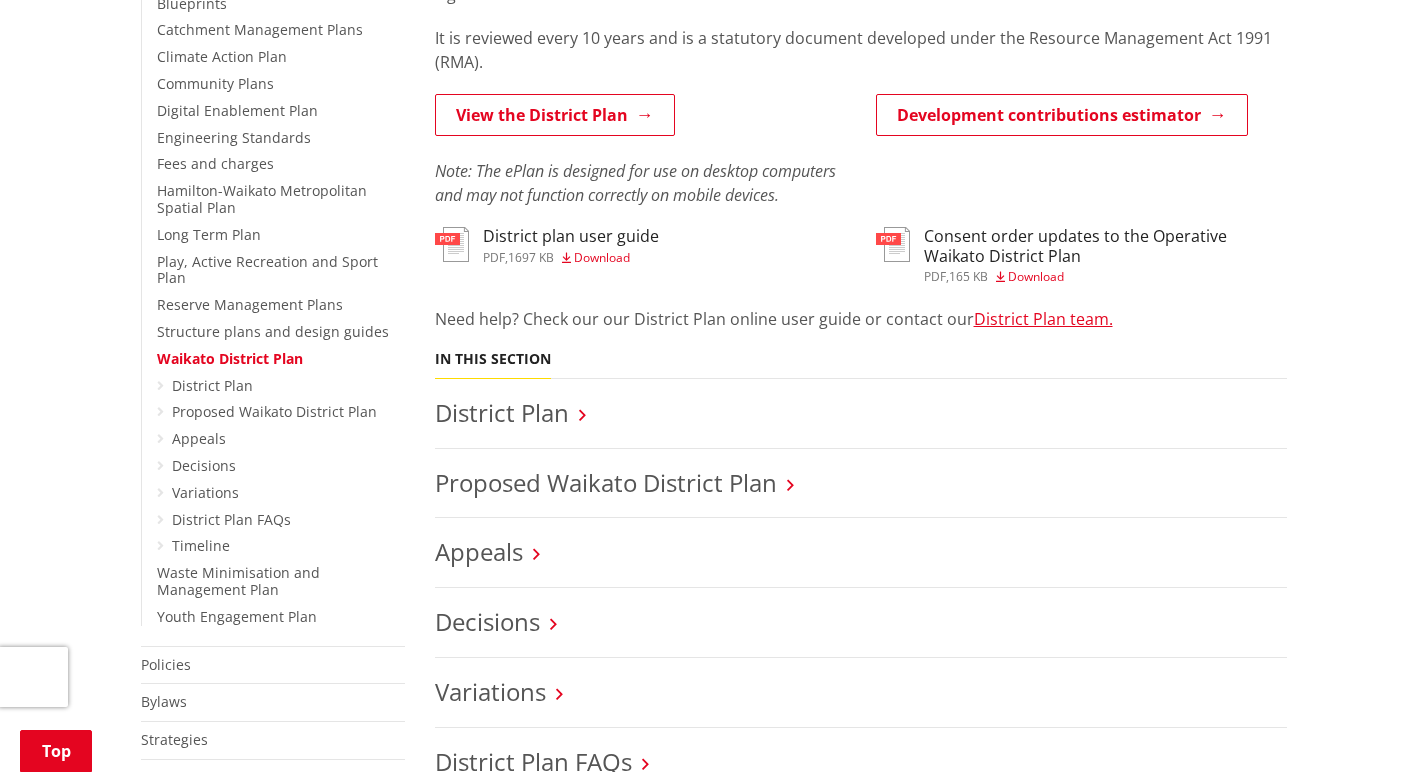 click on "Download" at bounding box center (602, 257) 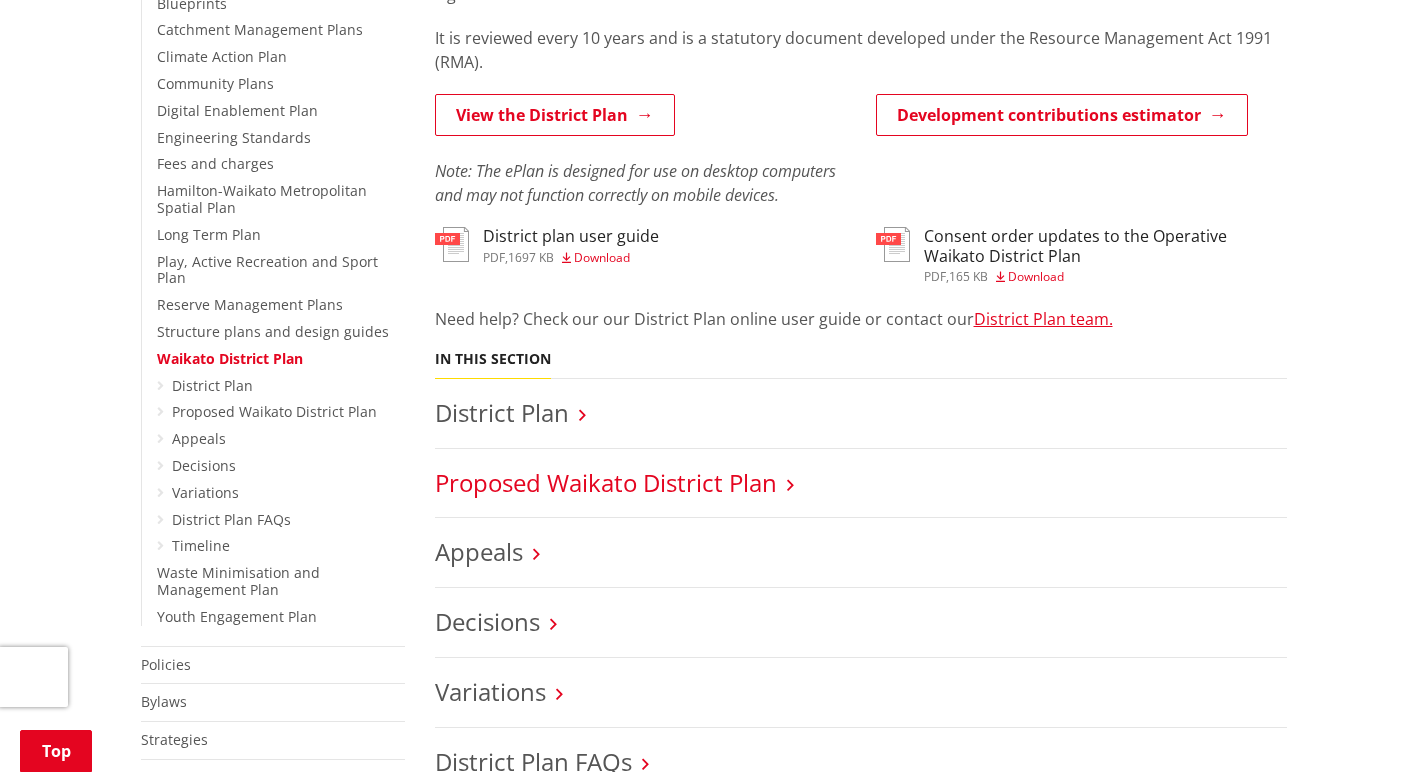 click on "Proposed Waikato District Plan" at bounding box center (606, 482) 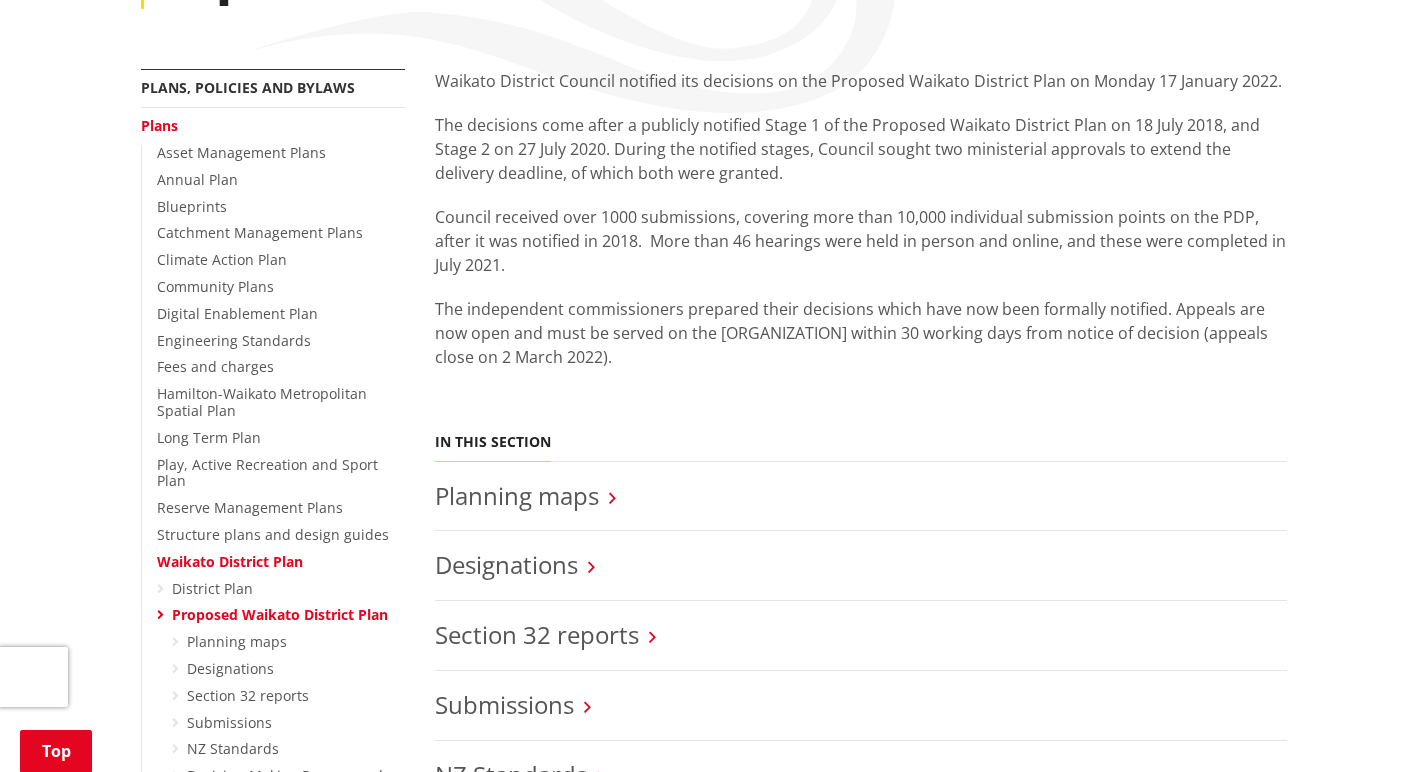 scroll, scrollTop: 317, scrollLeft: 0, axis: vertical 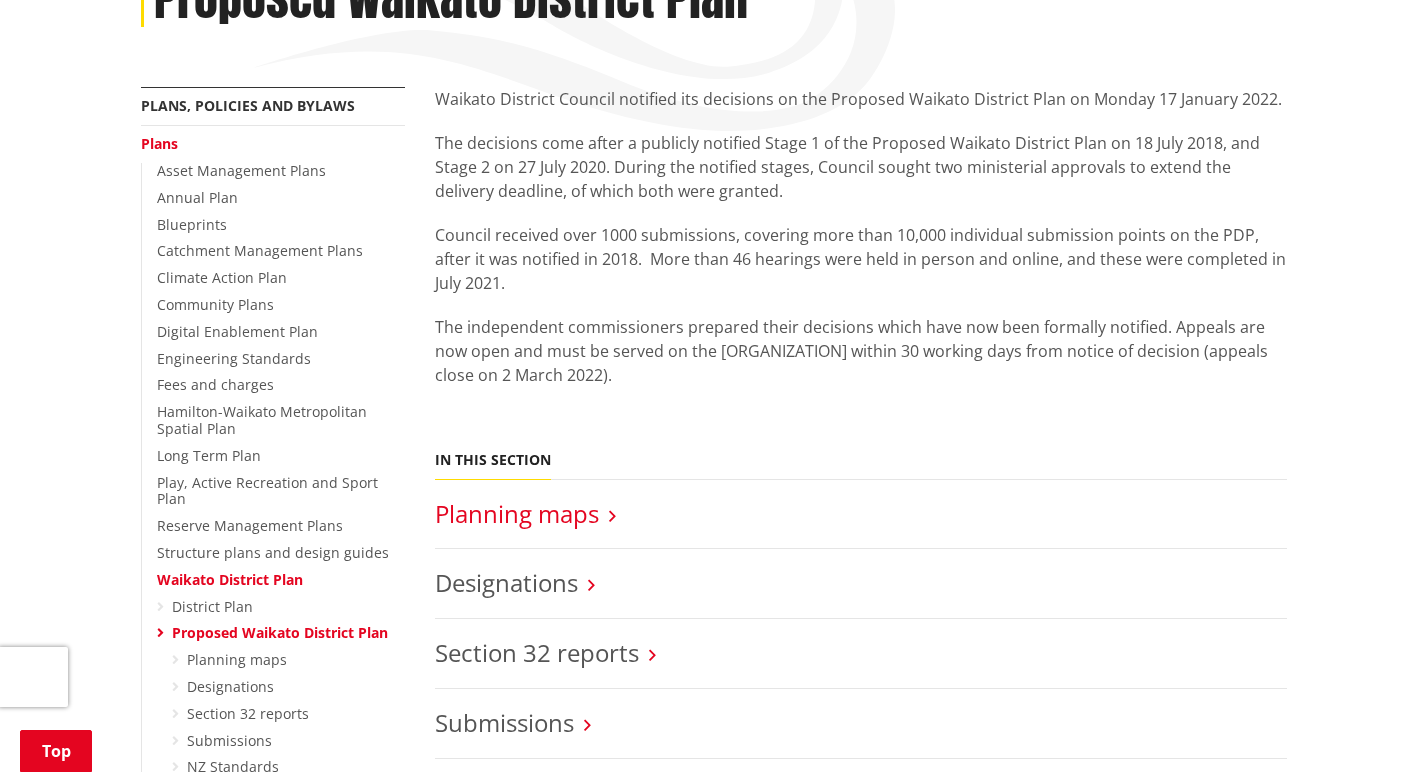 click on "Planning maps" at bounding box center (517, 513) 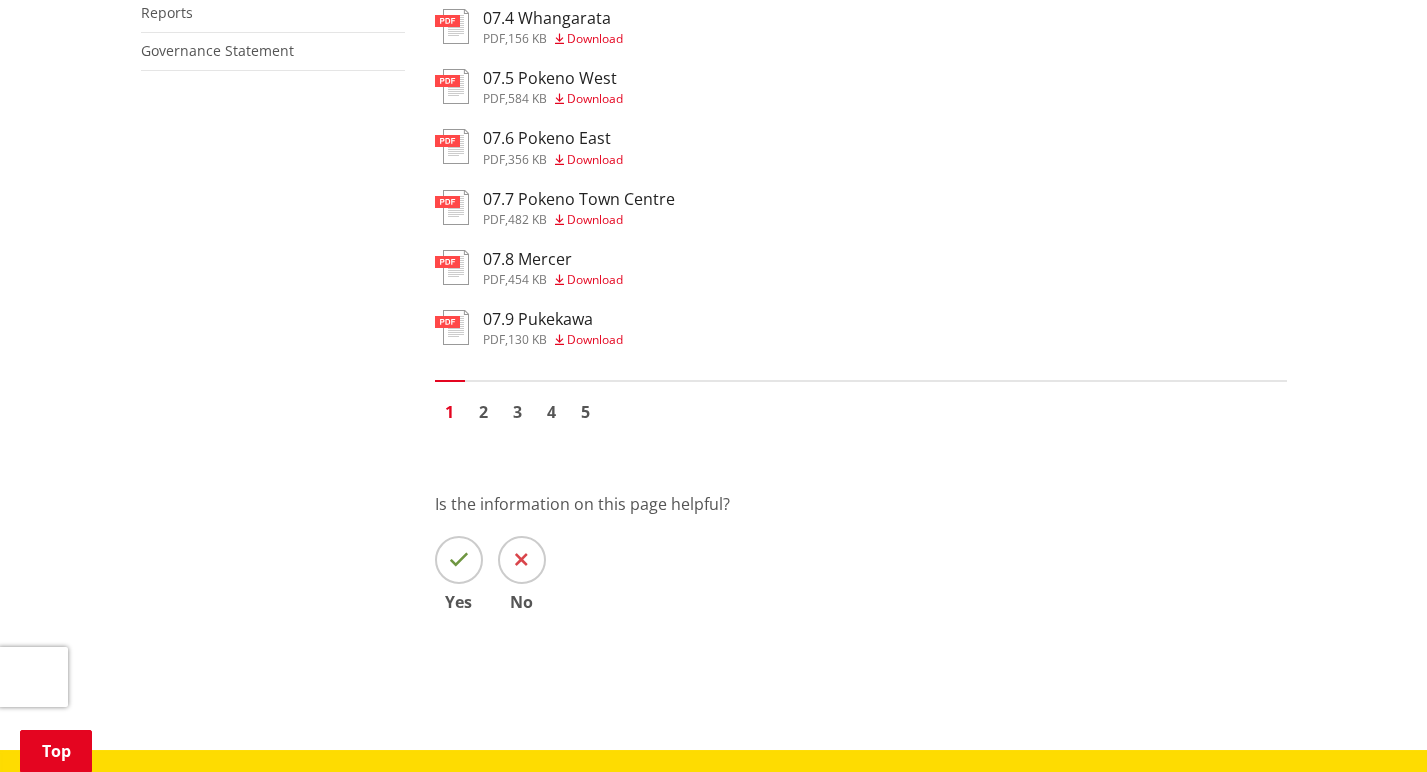 scroll, scrollTop: 1481, scrollLeft: 0, axis: vertical 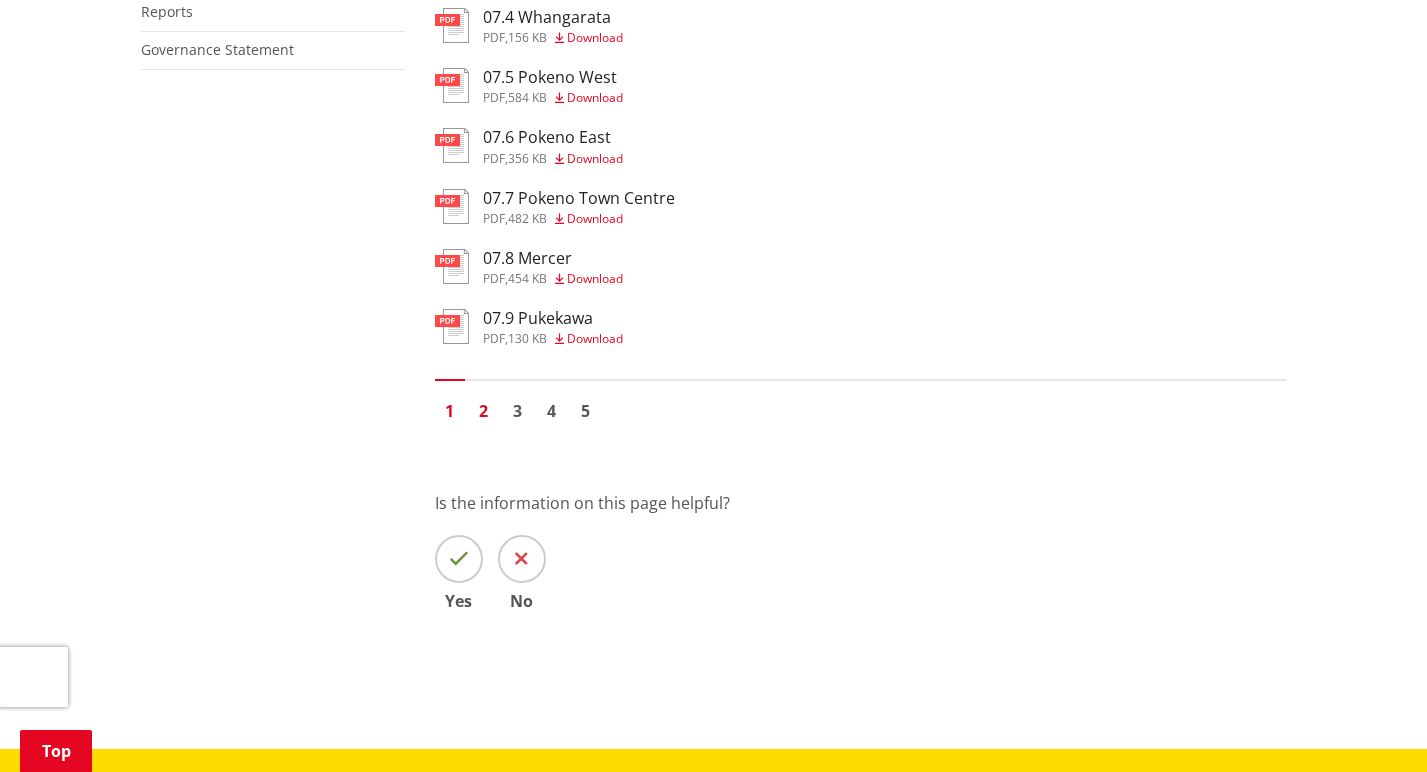 click on "2" at bounding box center [484, 411] 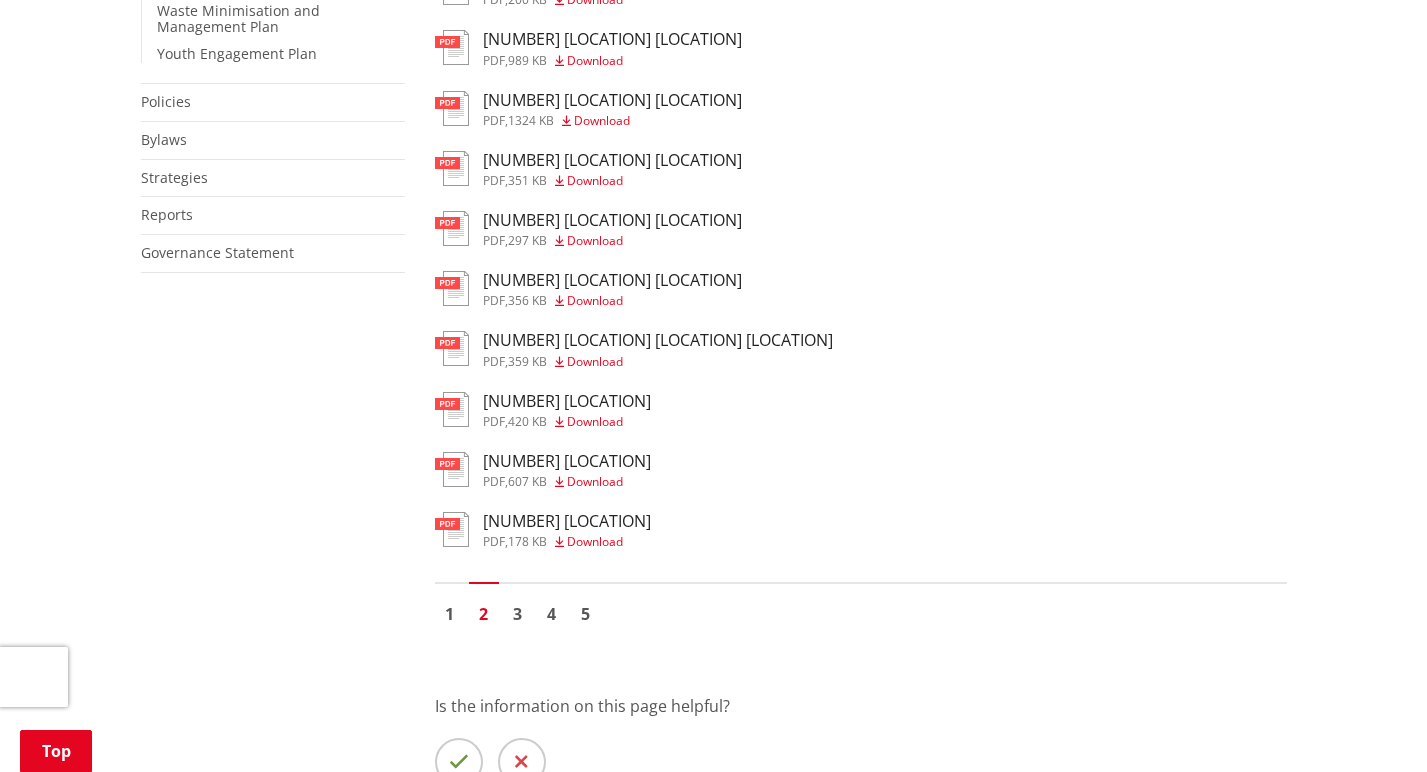 scroll, scrollTop: 1279, scrollLeft: 0, axis: vertical 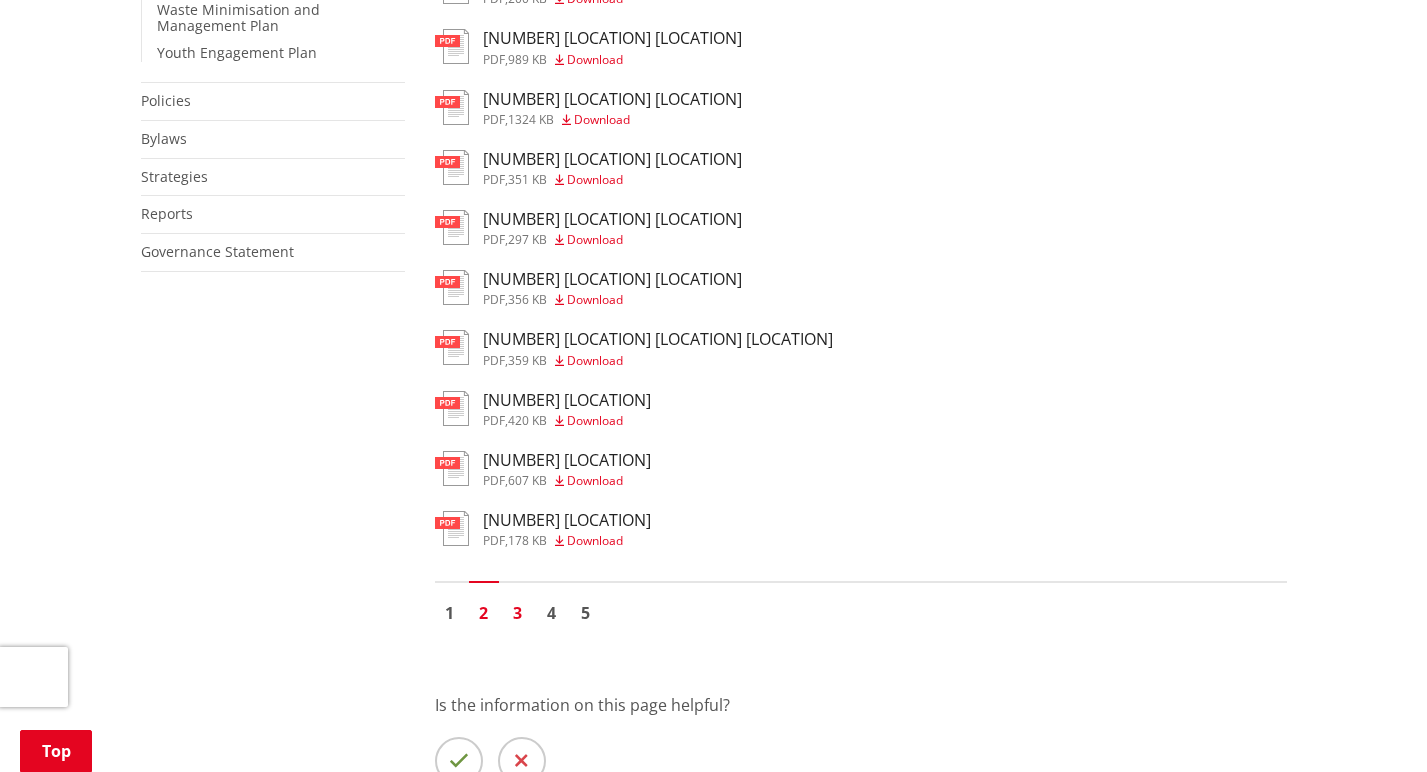 click on "3" at bounding box center (518, 613) 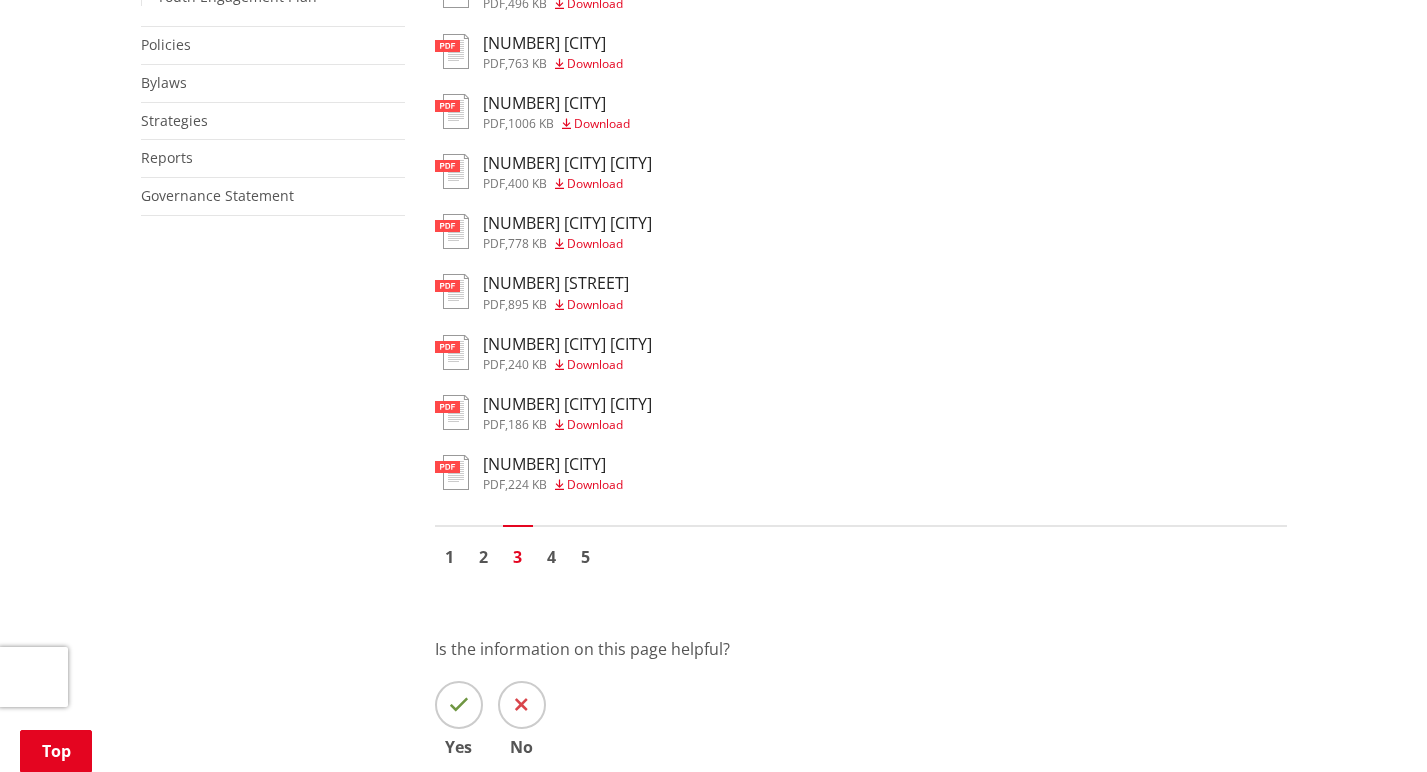 scroll, scrollTop: 1336, scrollLeft: 0, axis: vertical 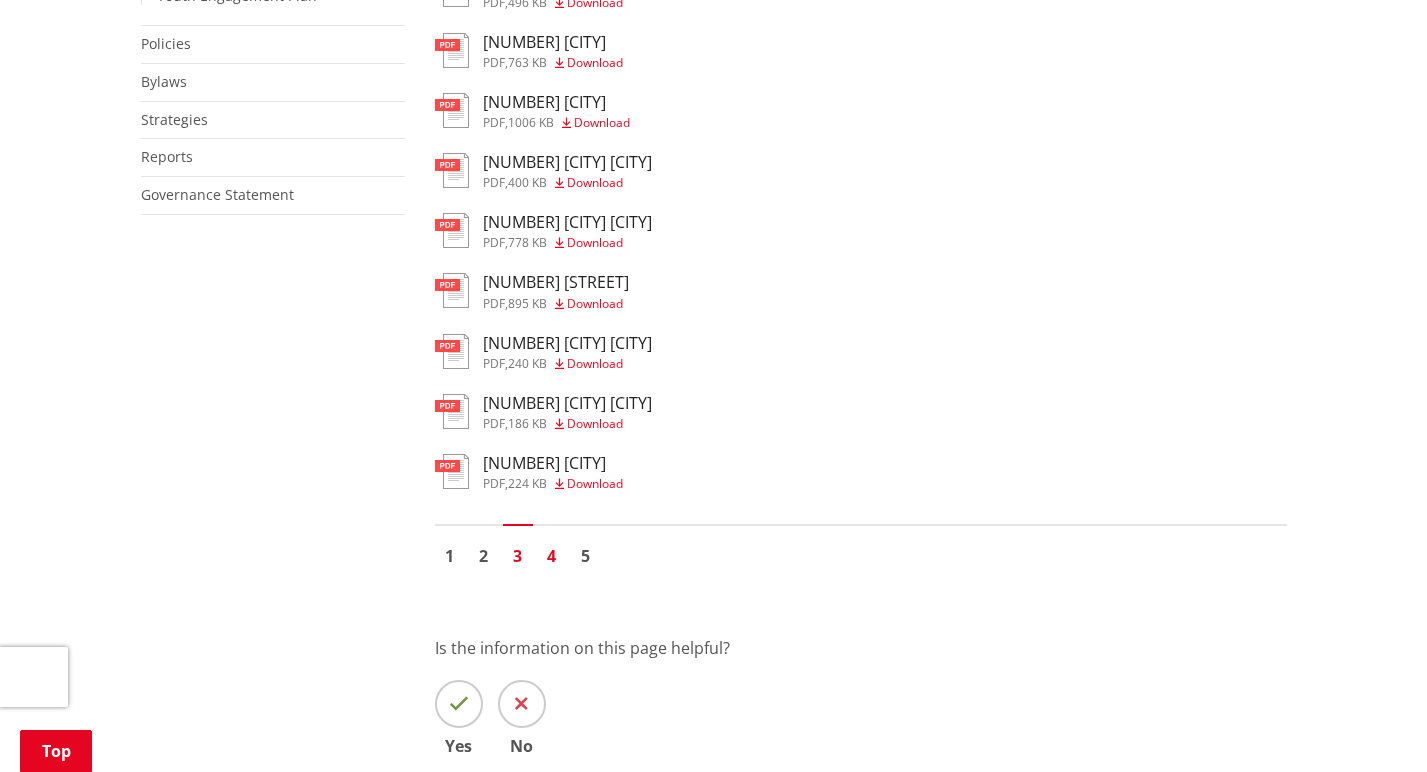 click on "4" at bounding box center (552, 556) 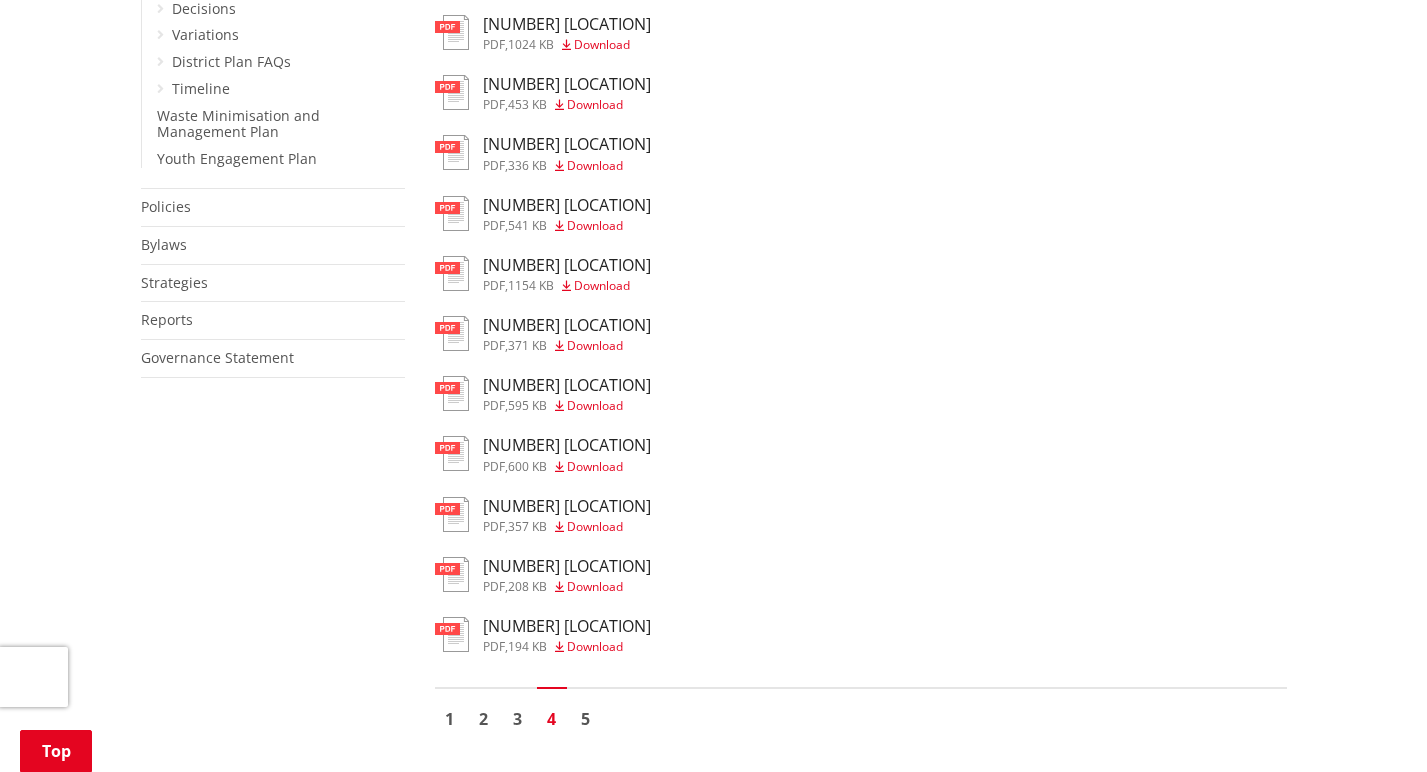 scroll, scrollTop: 1174, scrollLeft: 0, axis: vertical 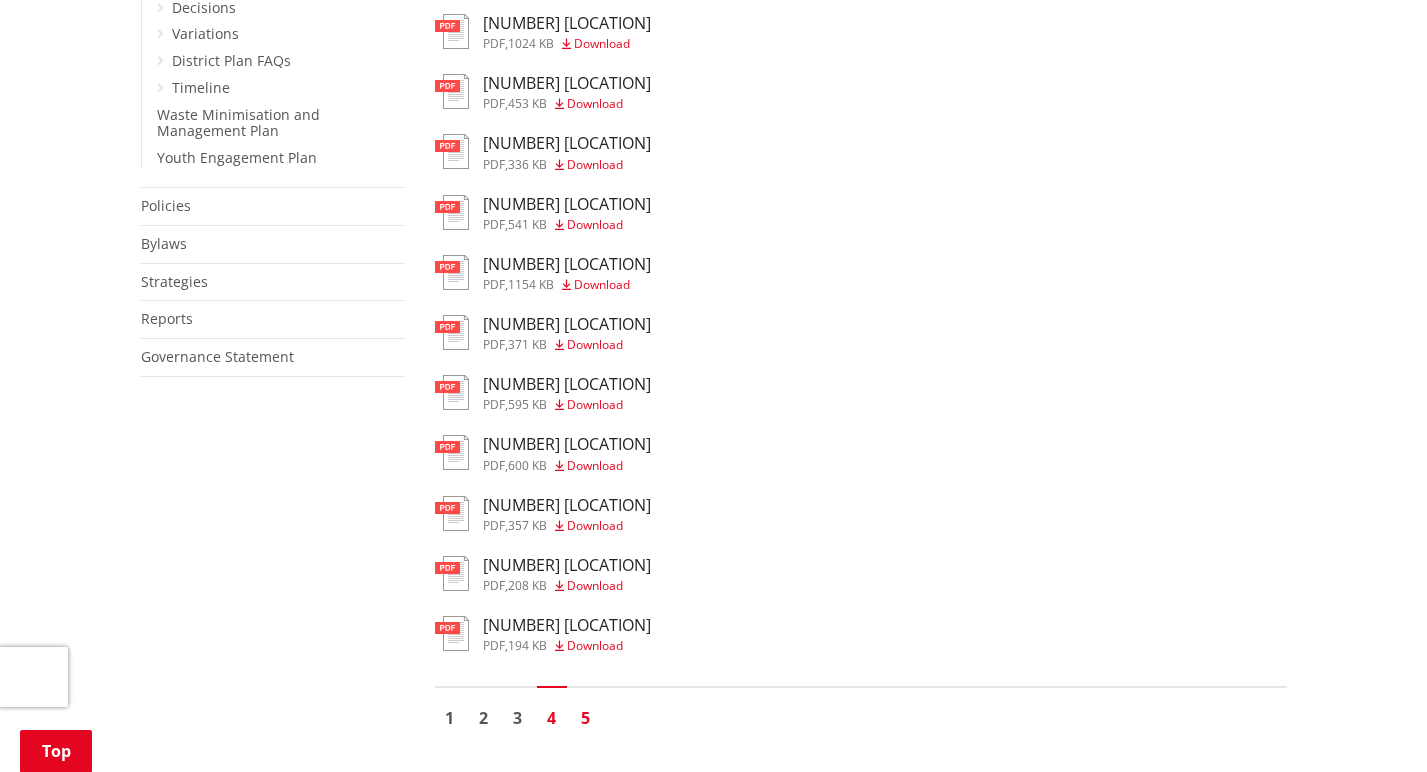click on "5" at bounding box center [586, 718] 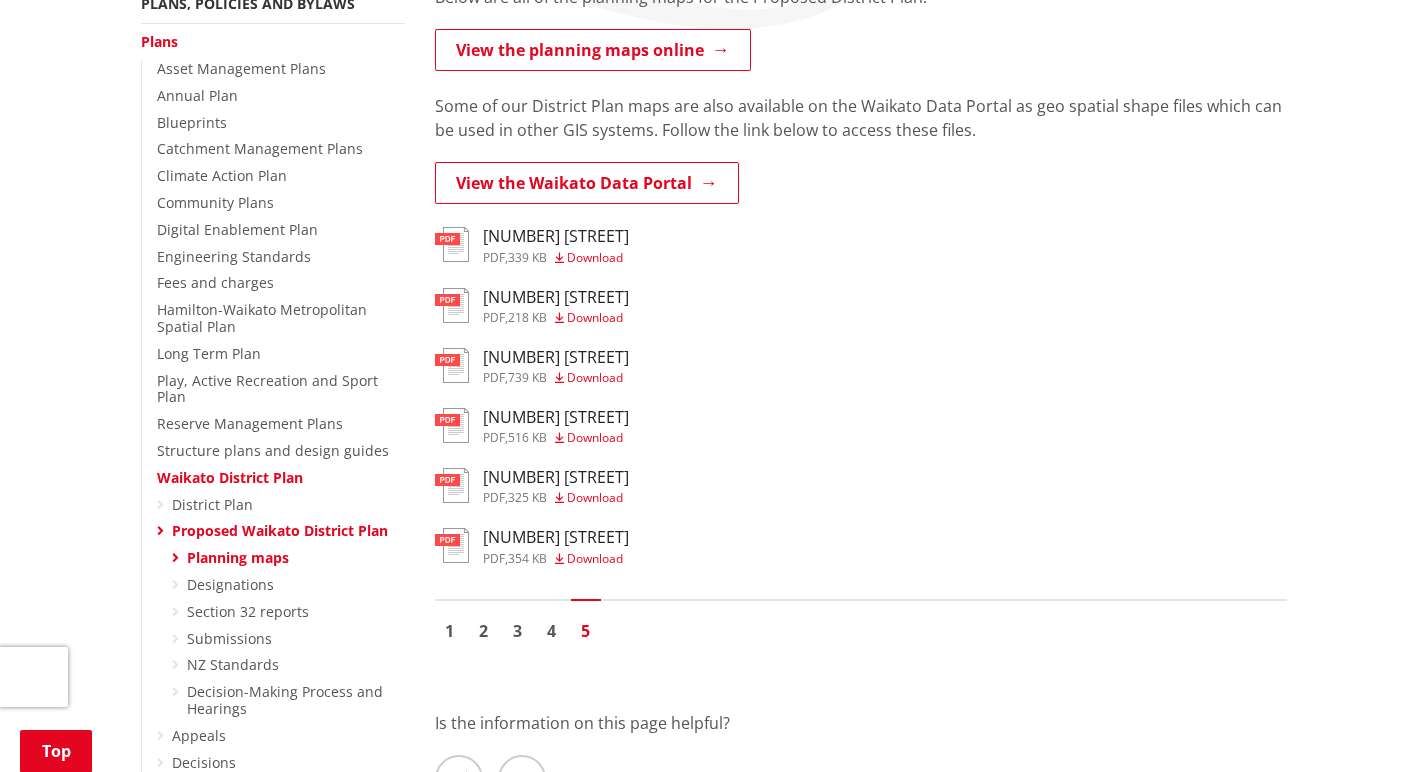 scroll, scrollTop: 421, scrollLeft: 0, axis: vertical 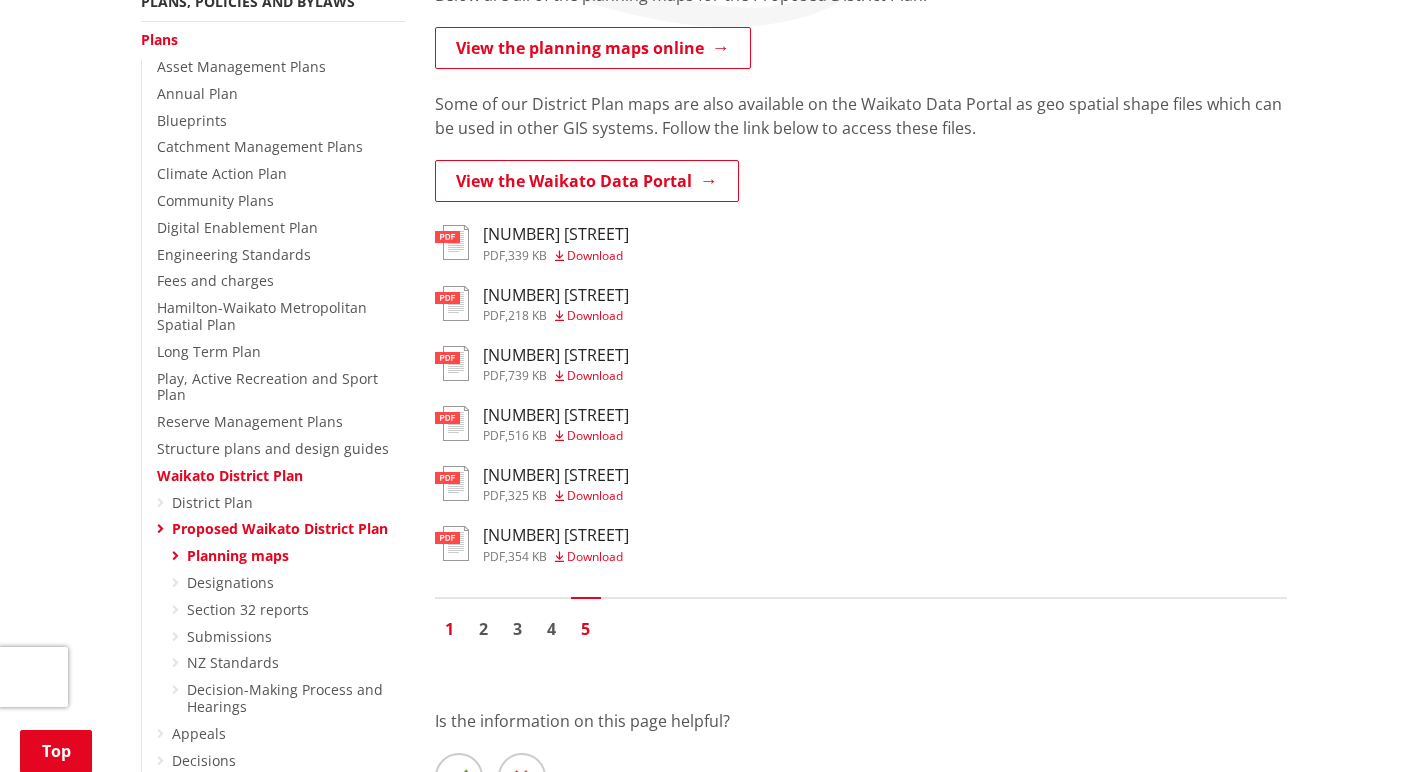 click on "1" at bounding box center (450, 629) 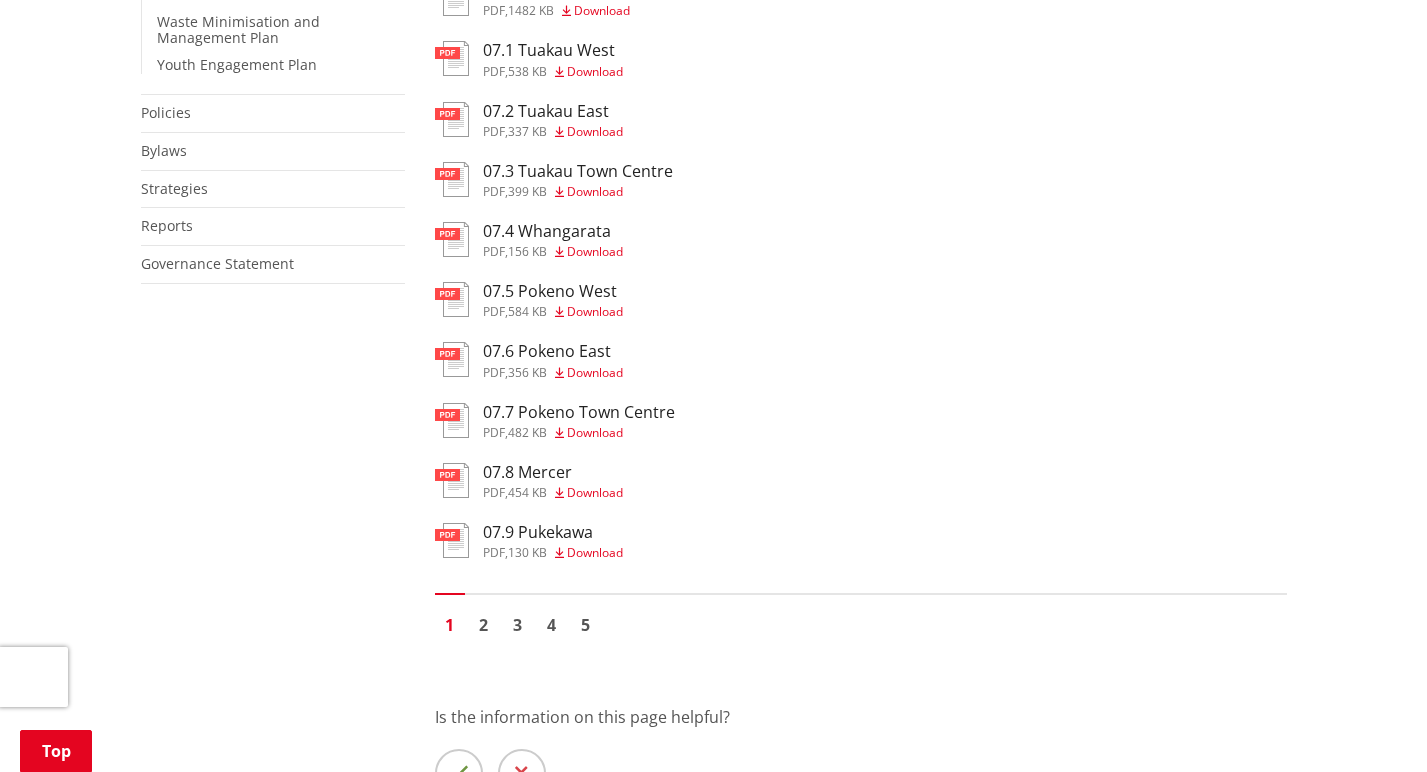 scroll, scrollTop: 1272, scrollLeft: 0, axis: vertical 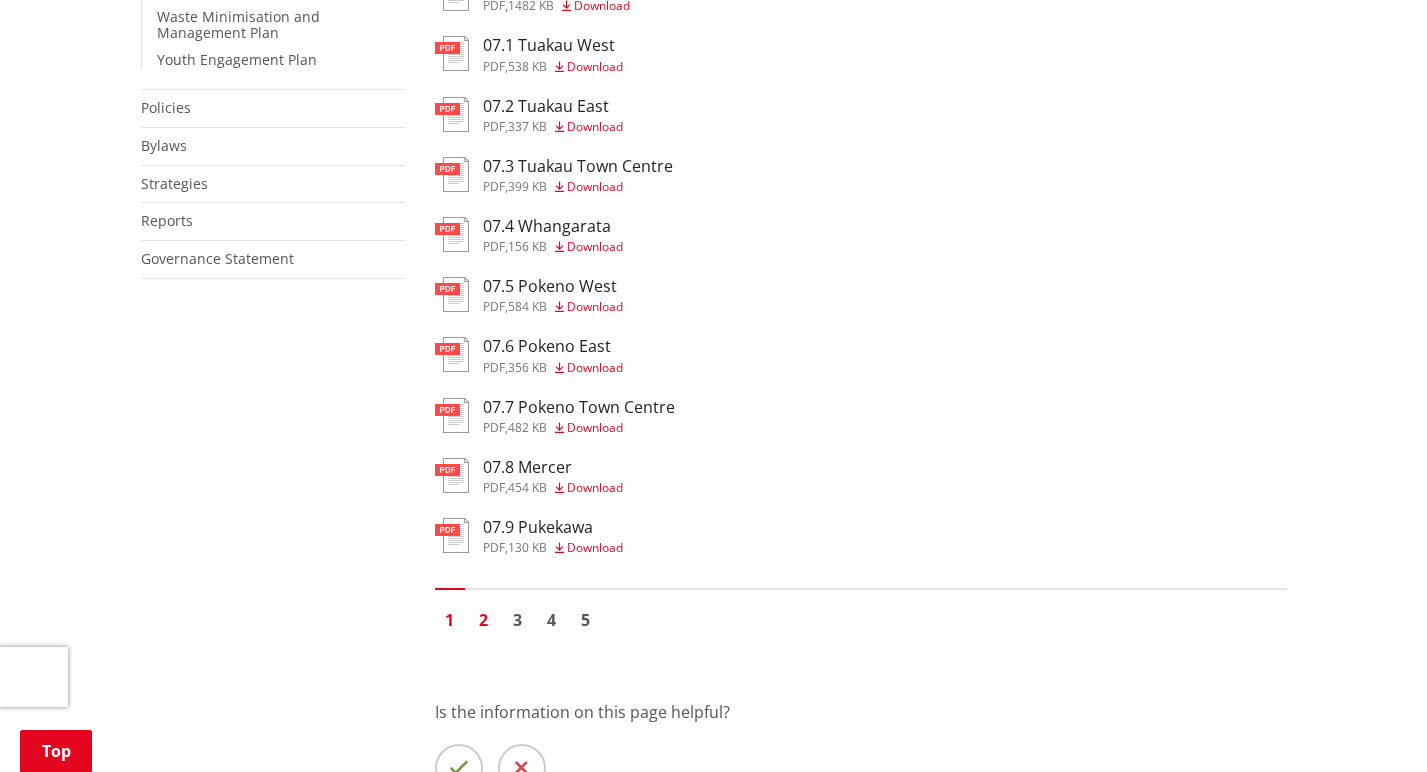 click on "2" at bounding box center (484, 620) 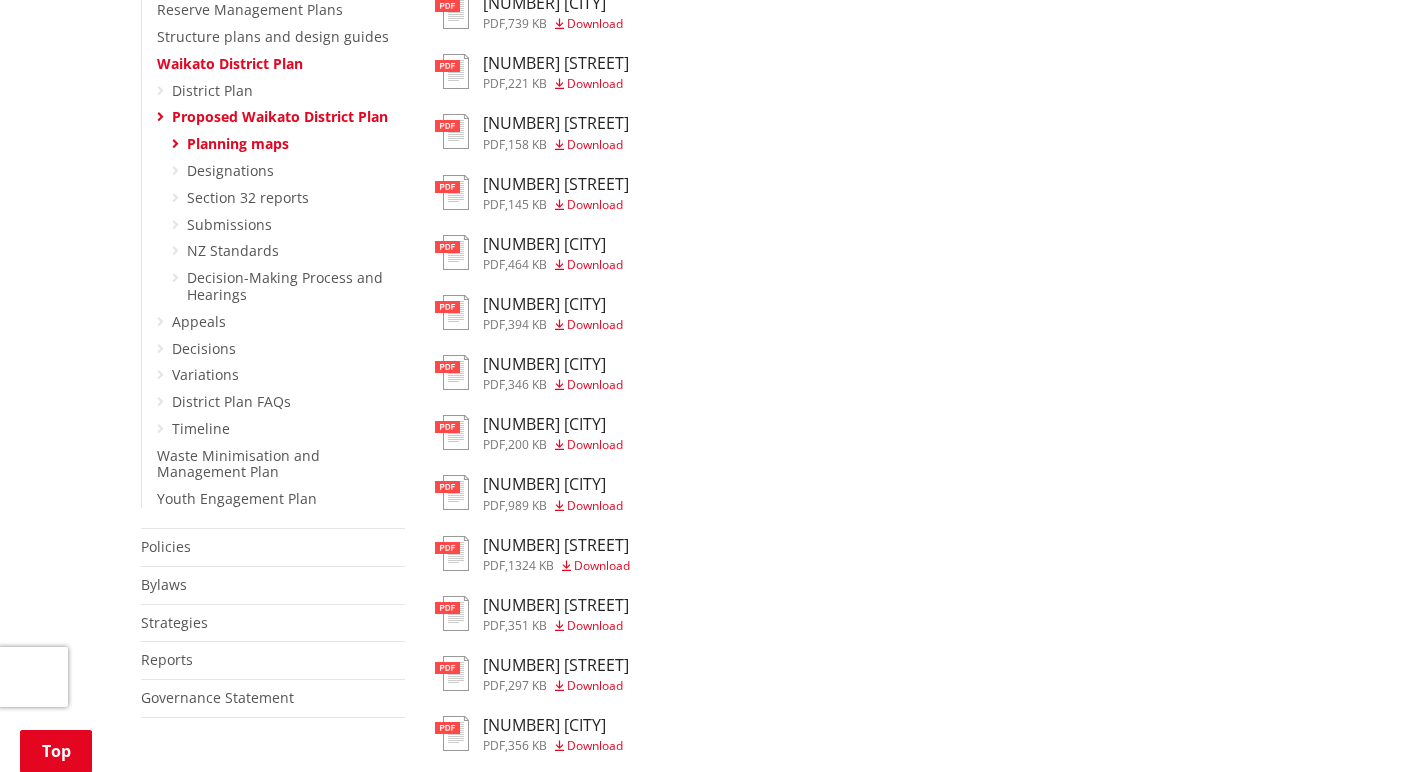 scroll, scrollTop: 834, scrollLeft: 0, axis: vertical 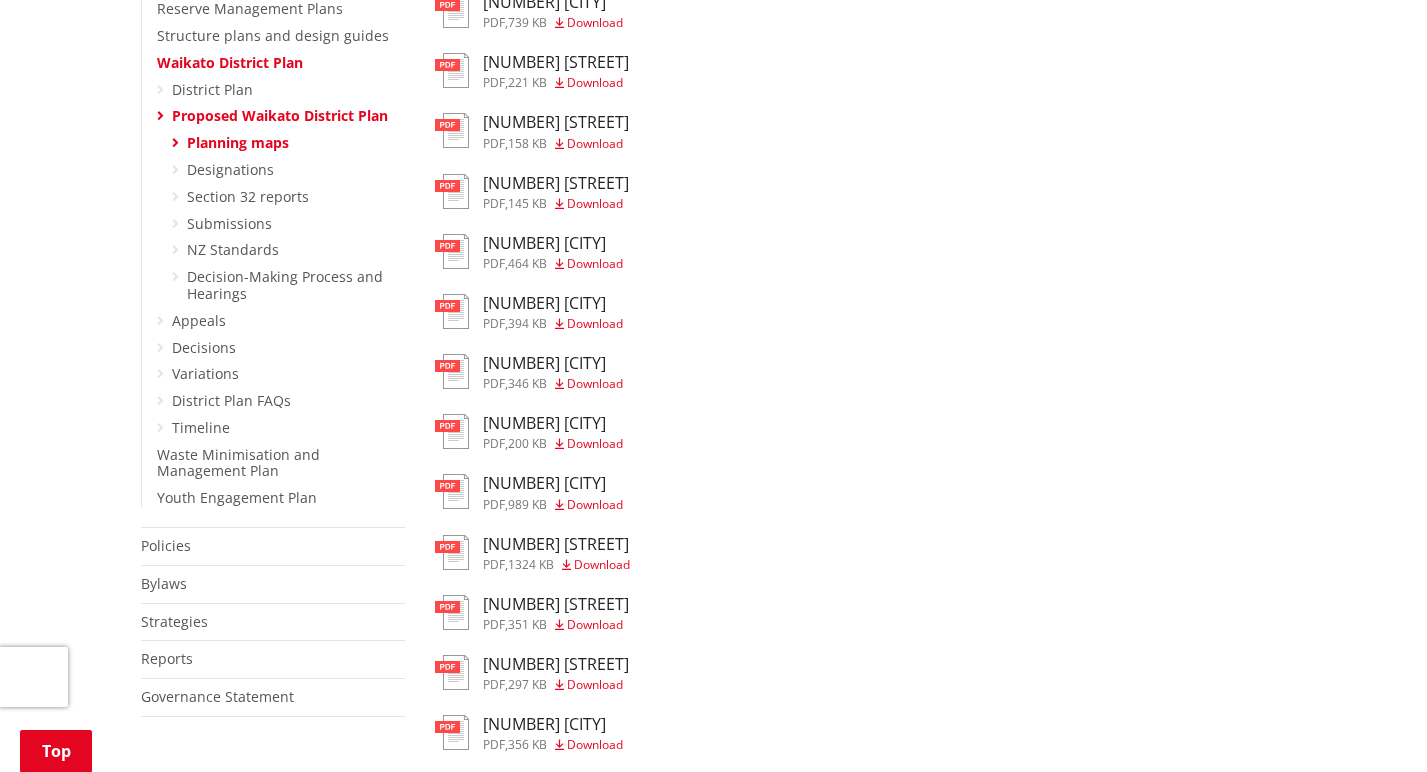 click on "Download" at bounding box center [595, 443] 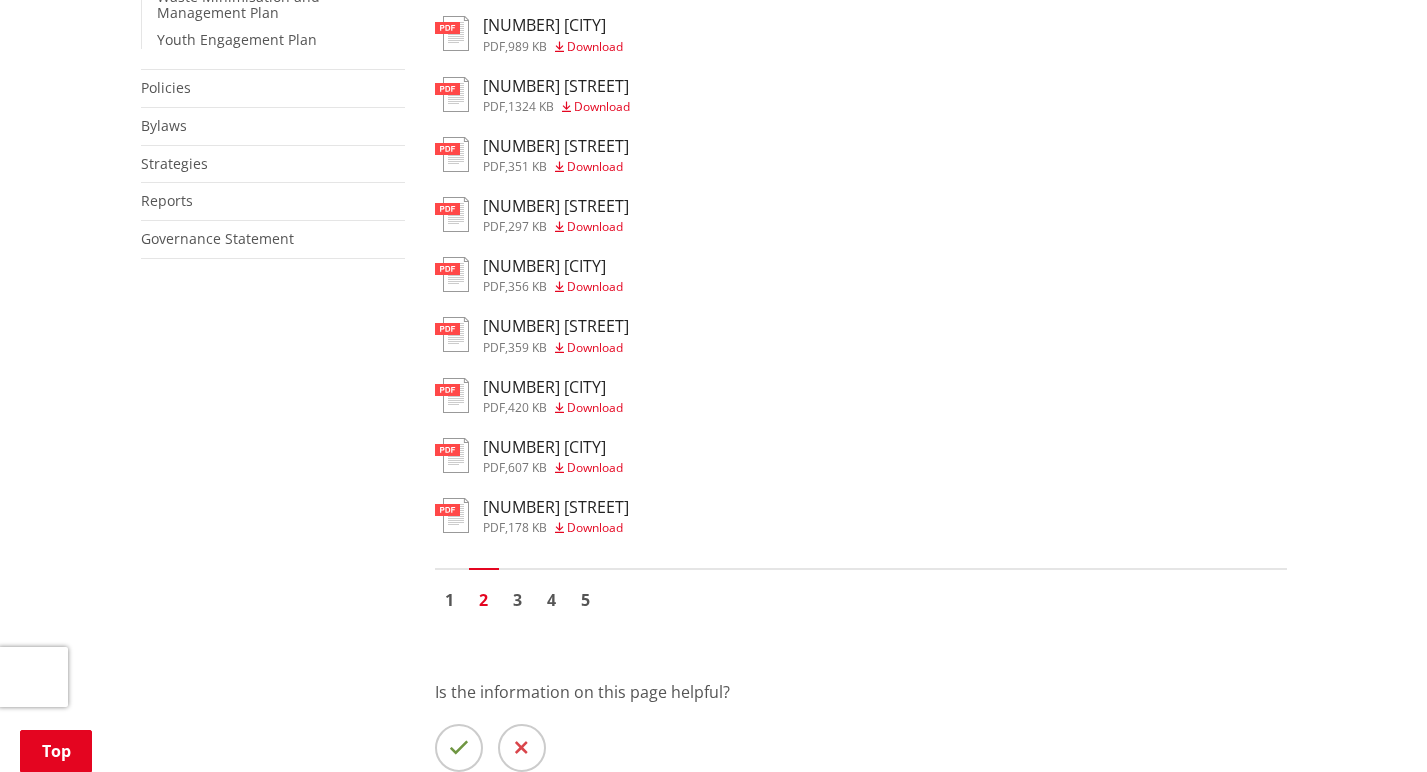 scroll, scrollTop: 1299, scrollLeft: 0, axis: vertical 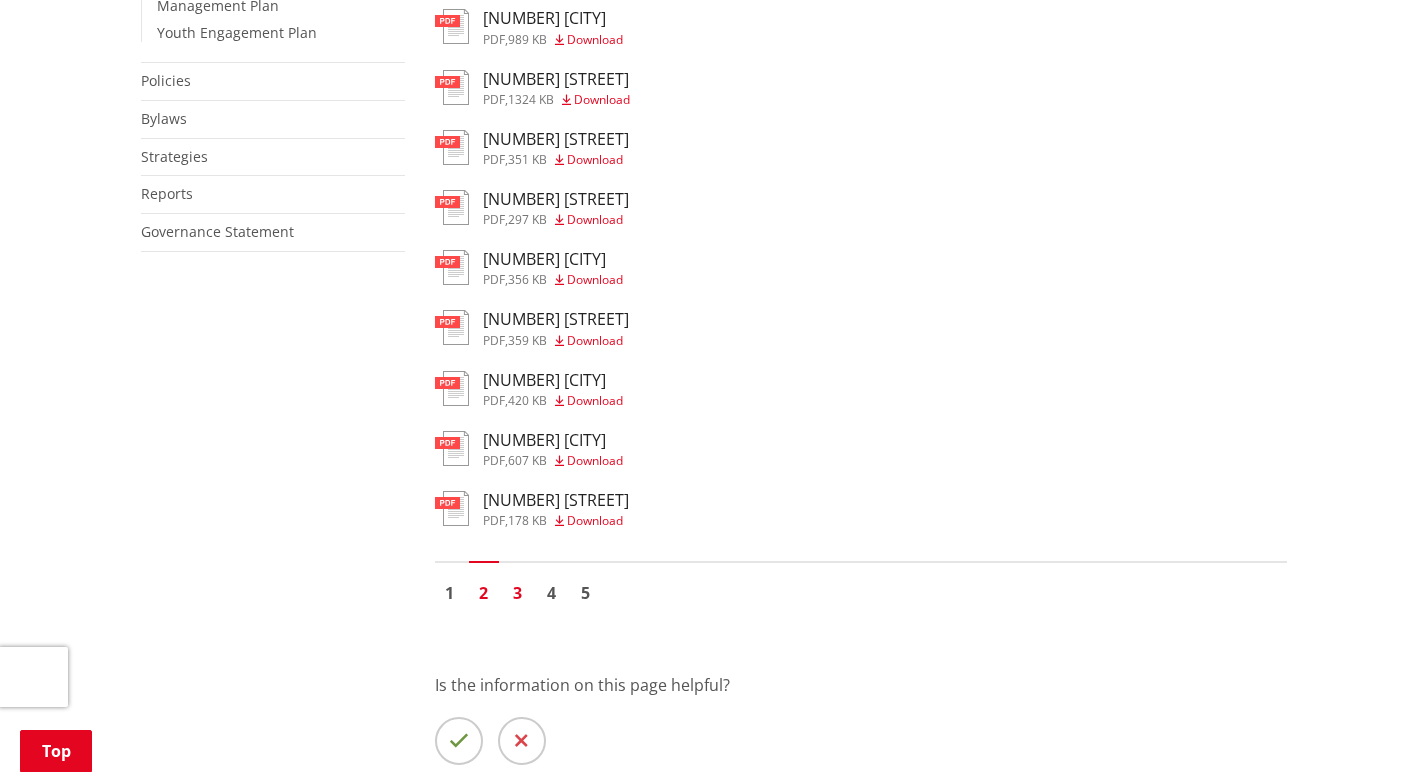 click on "3" at bounding box center (518, 593) 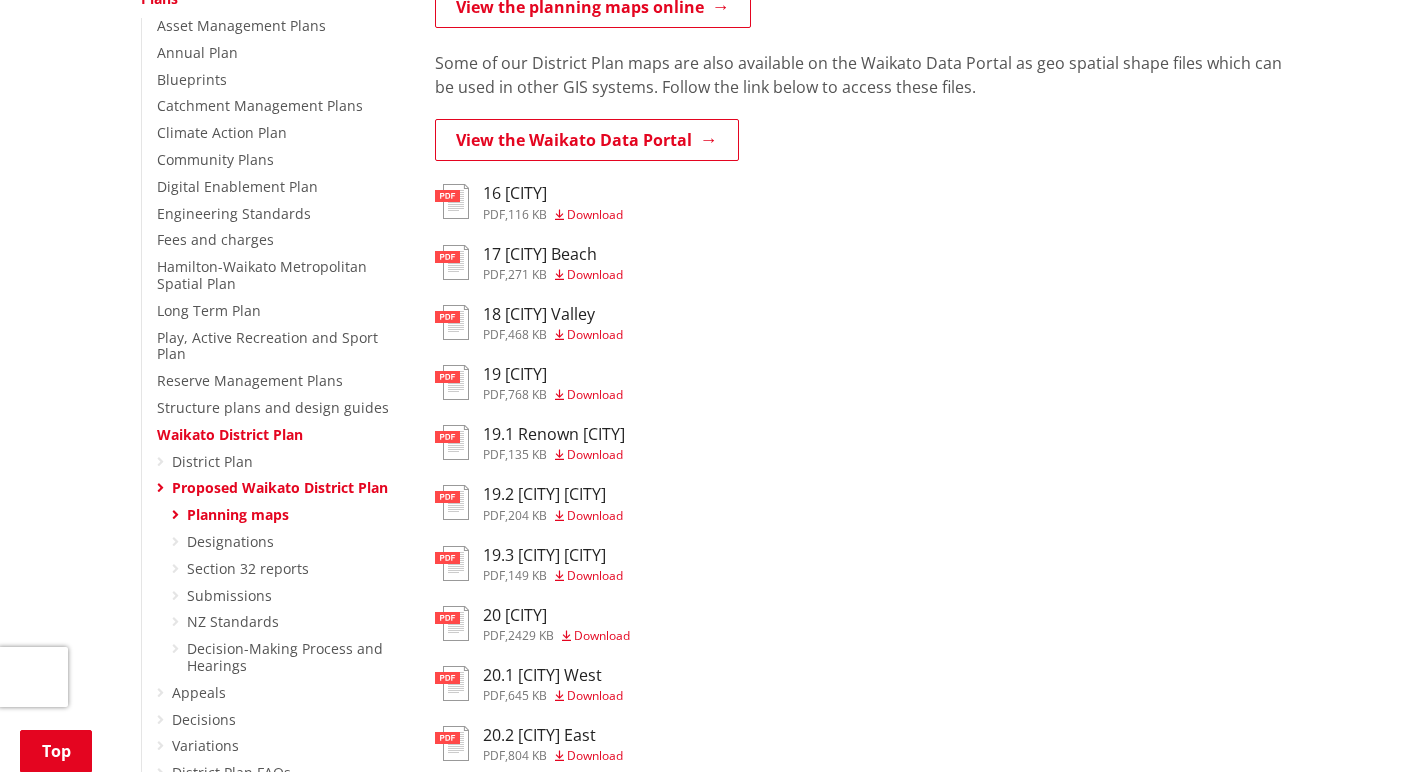 scroll, scrollTop: 464, scrollLeft: 0, axis: vertical 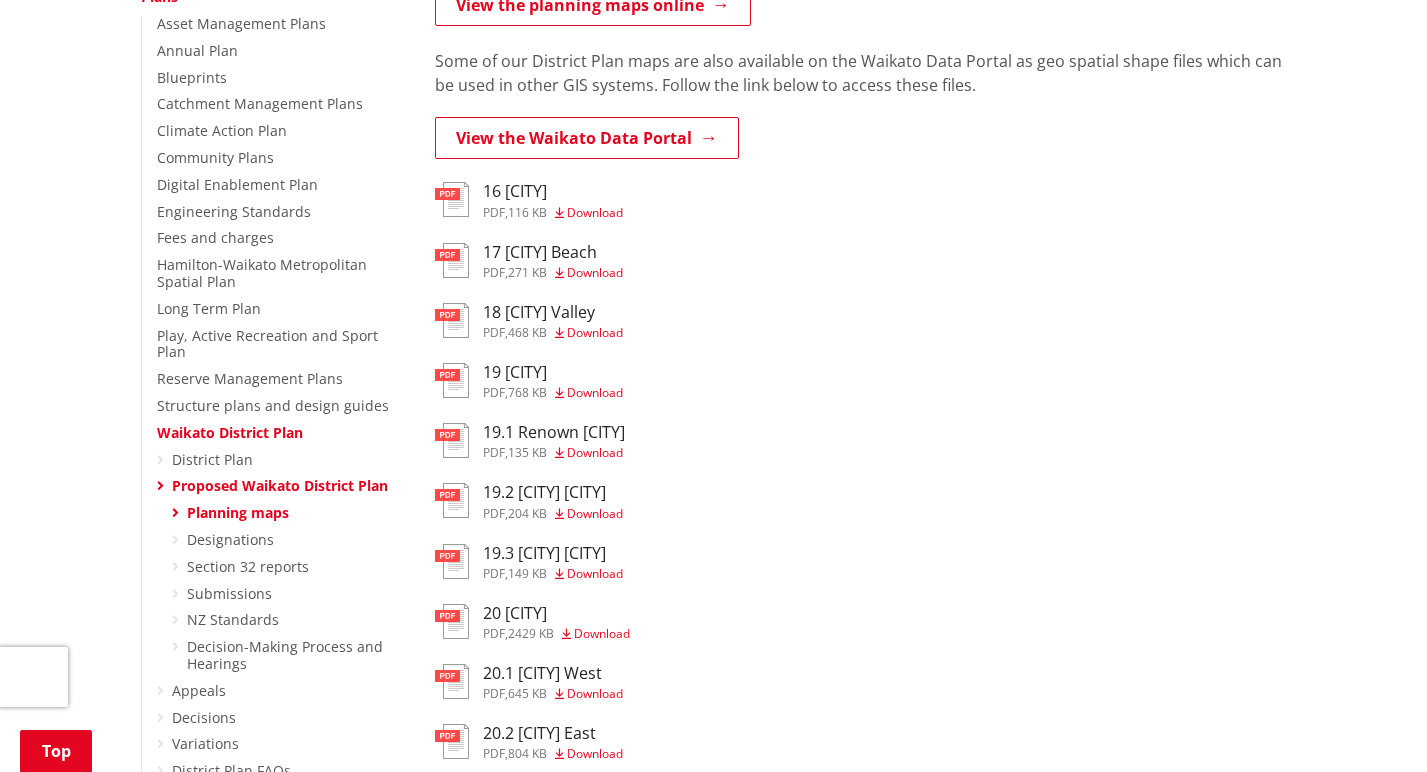 click on "Download" at bounding box center (595, 452) 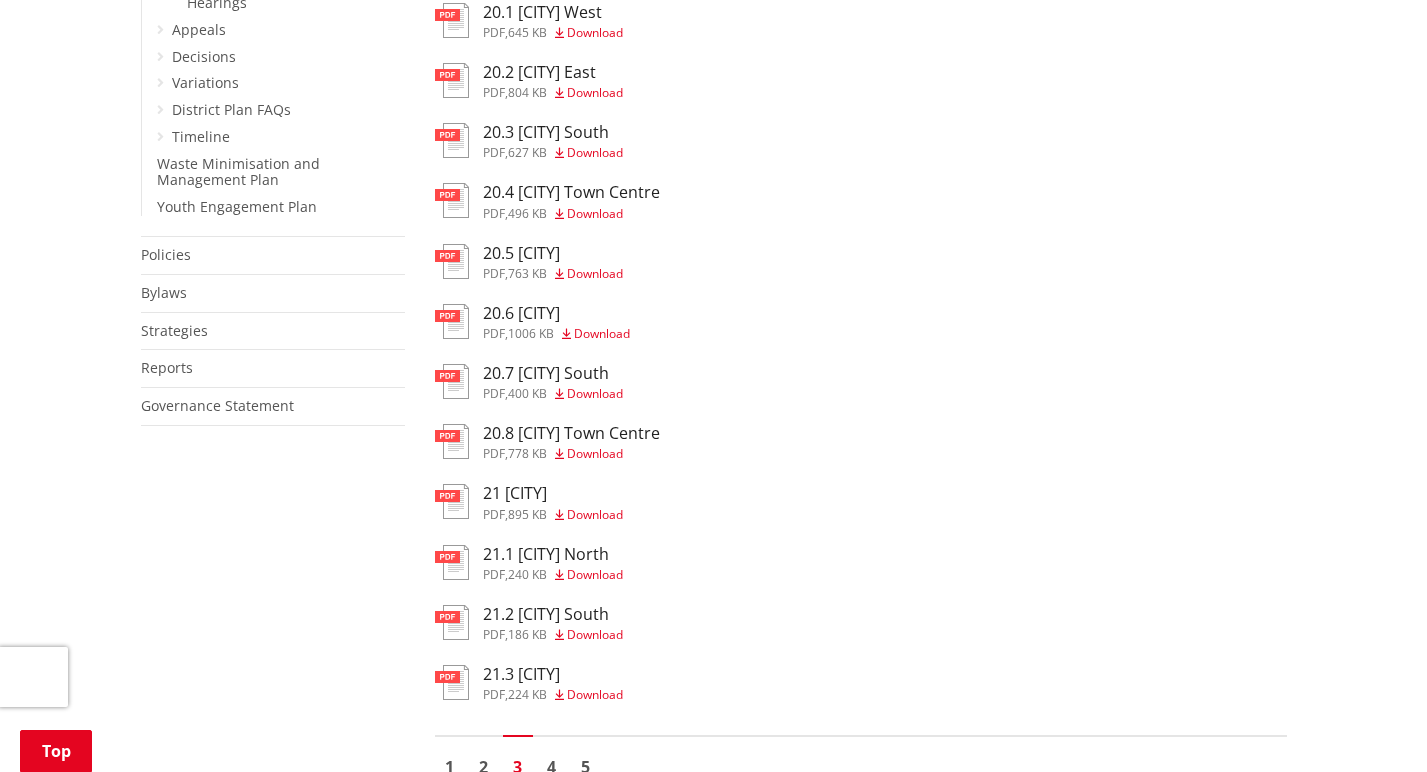 scroll, scrollTop: 1137, scrollLeft: 0, axis: vertical 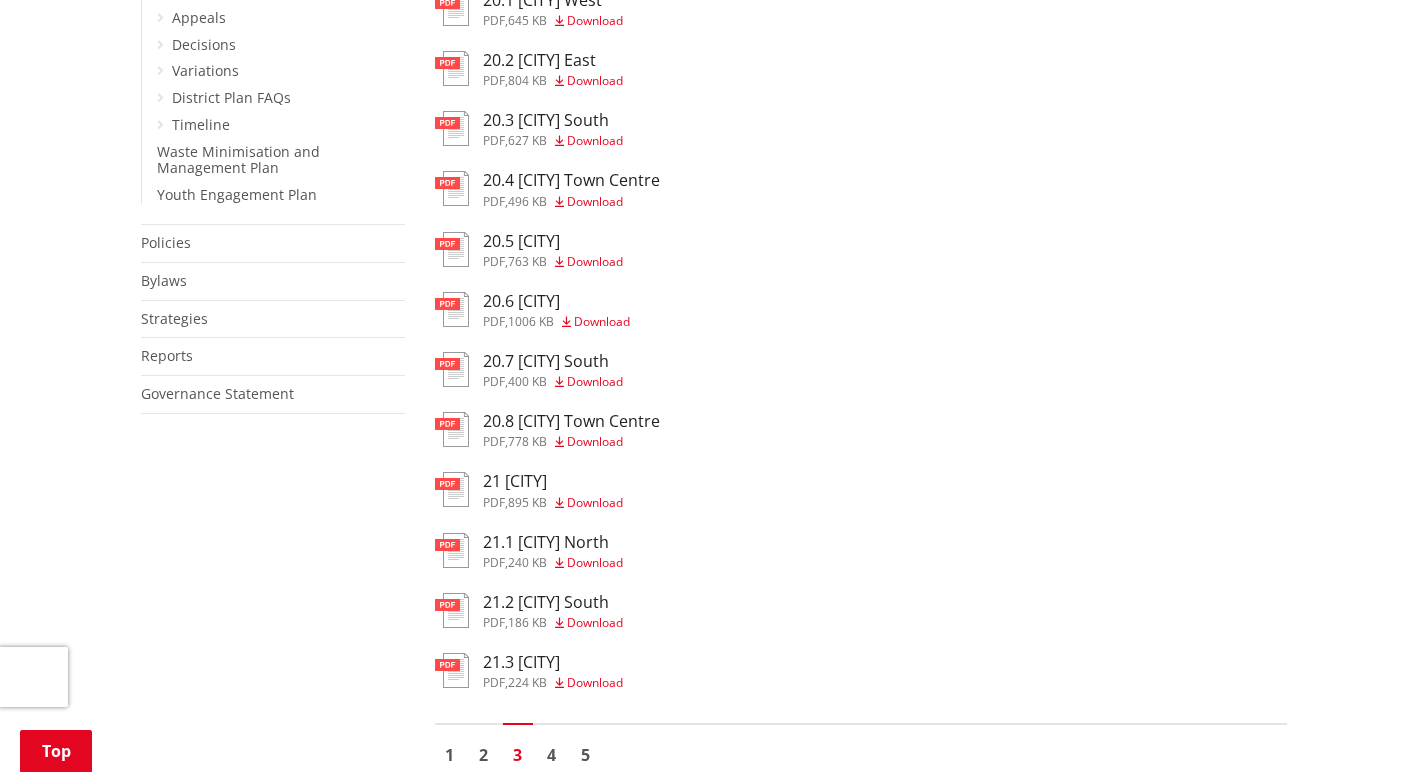click on "Download" at bounding box center (595, 261) 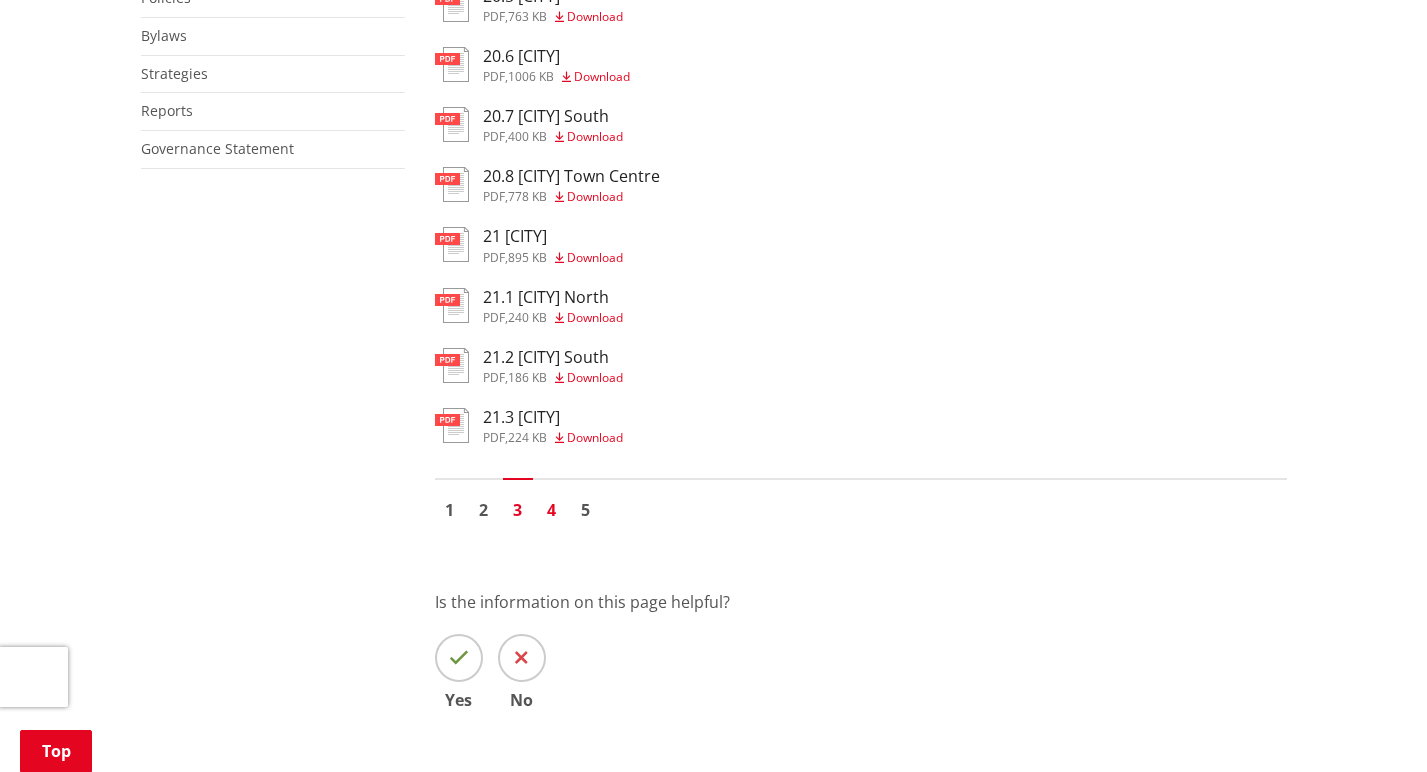 scroll, scrollTop: 1383, scrollLeft: 0, axis: vertical 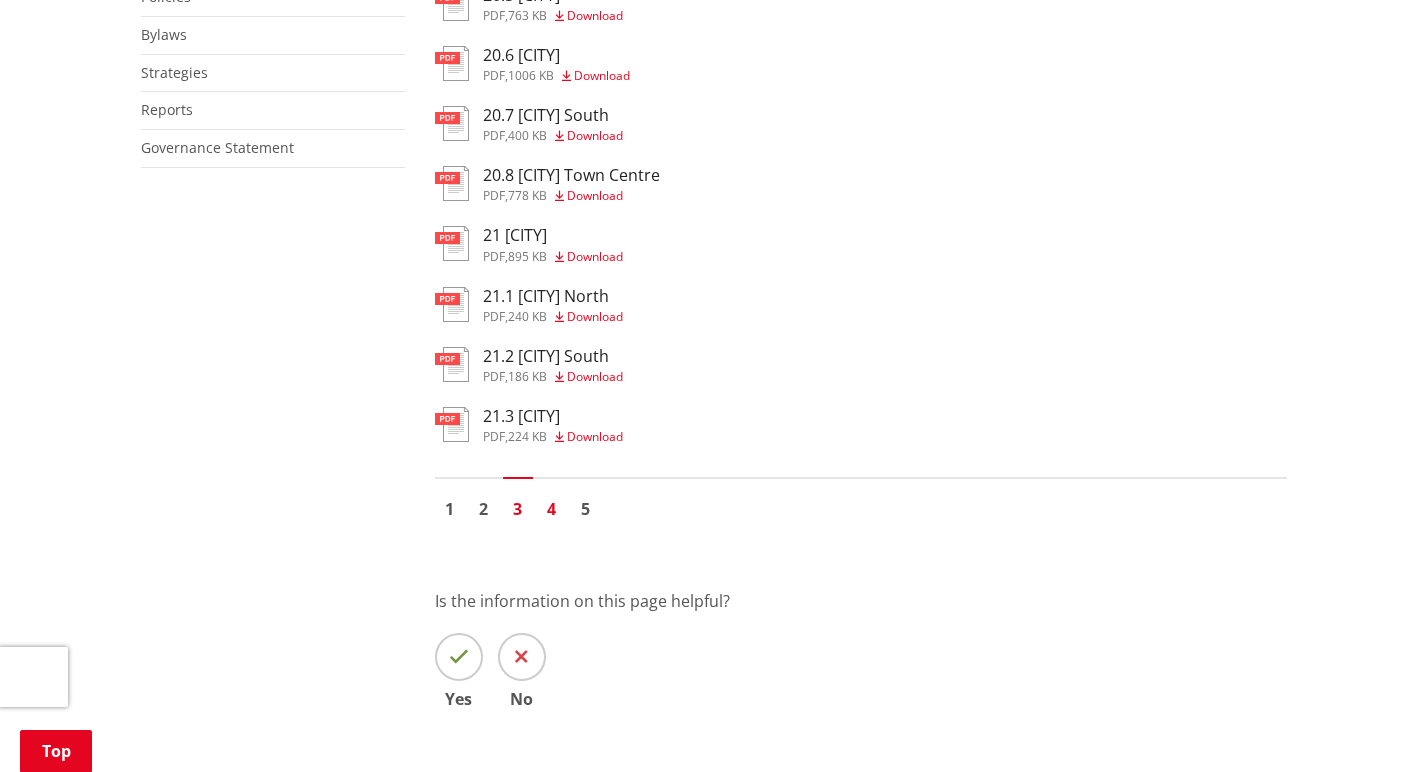 click on "4" at bounding box center (552, 509) 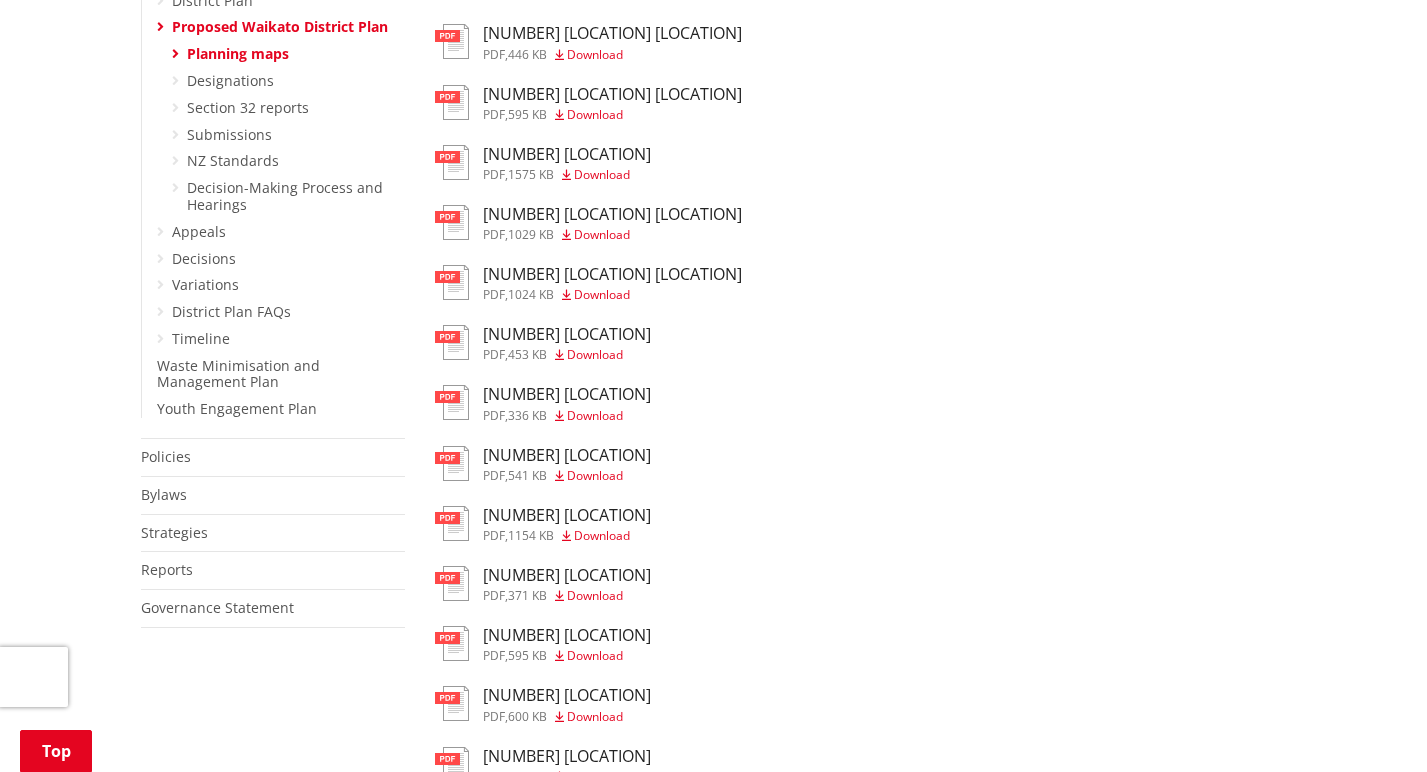 scroll, scrollTop: 925, scrollLeft: 0, axis: vertical 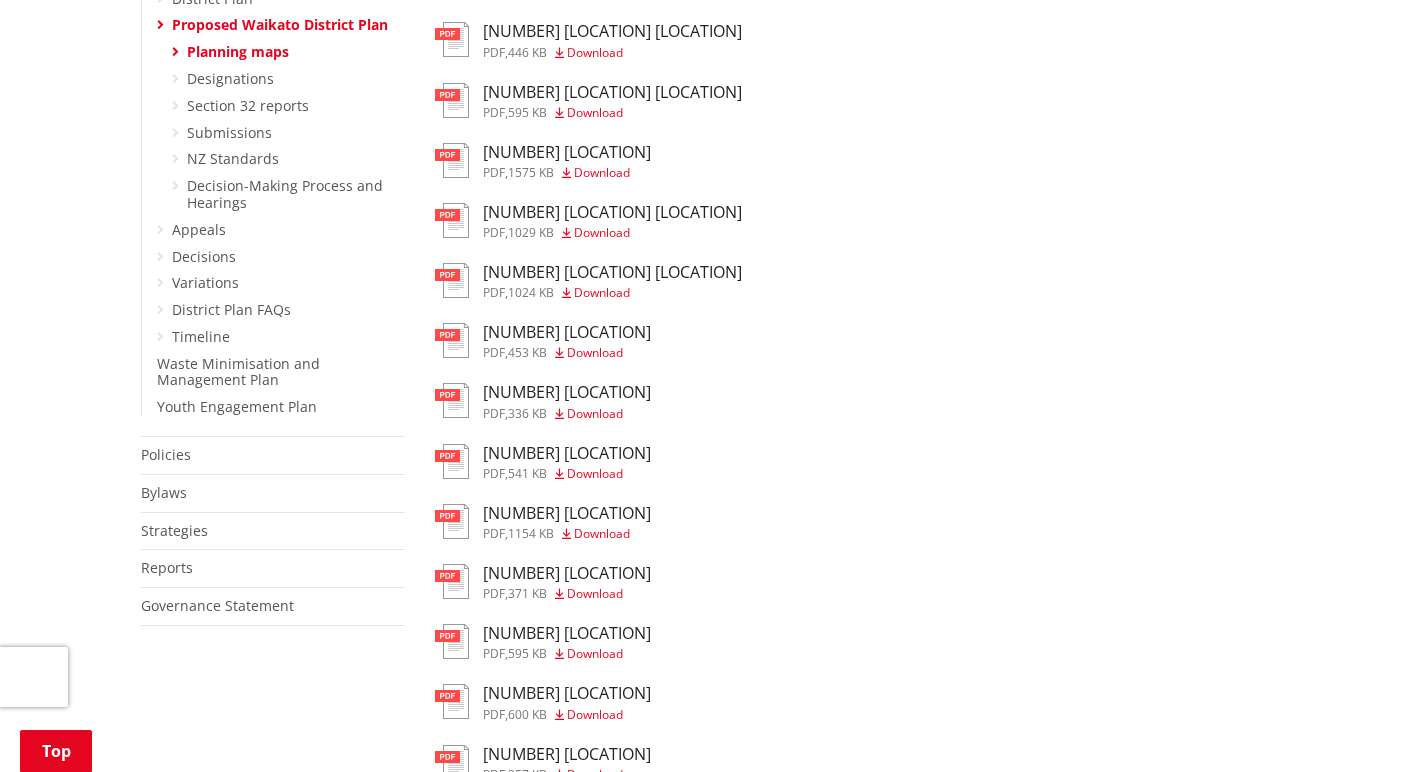 click on "Download" at bounding box center (595, 352) 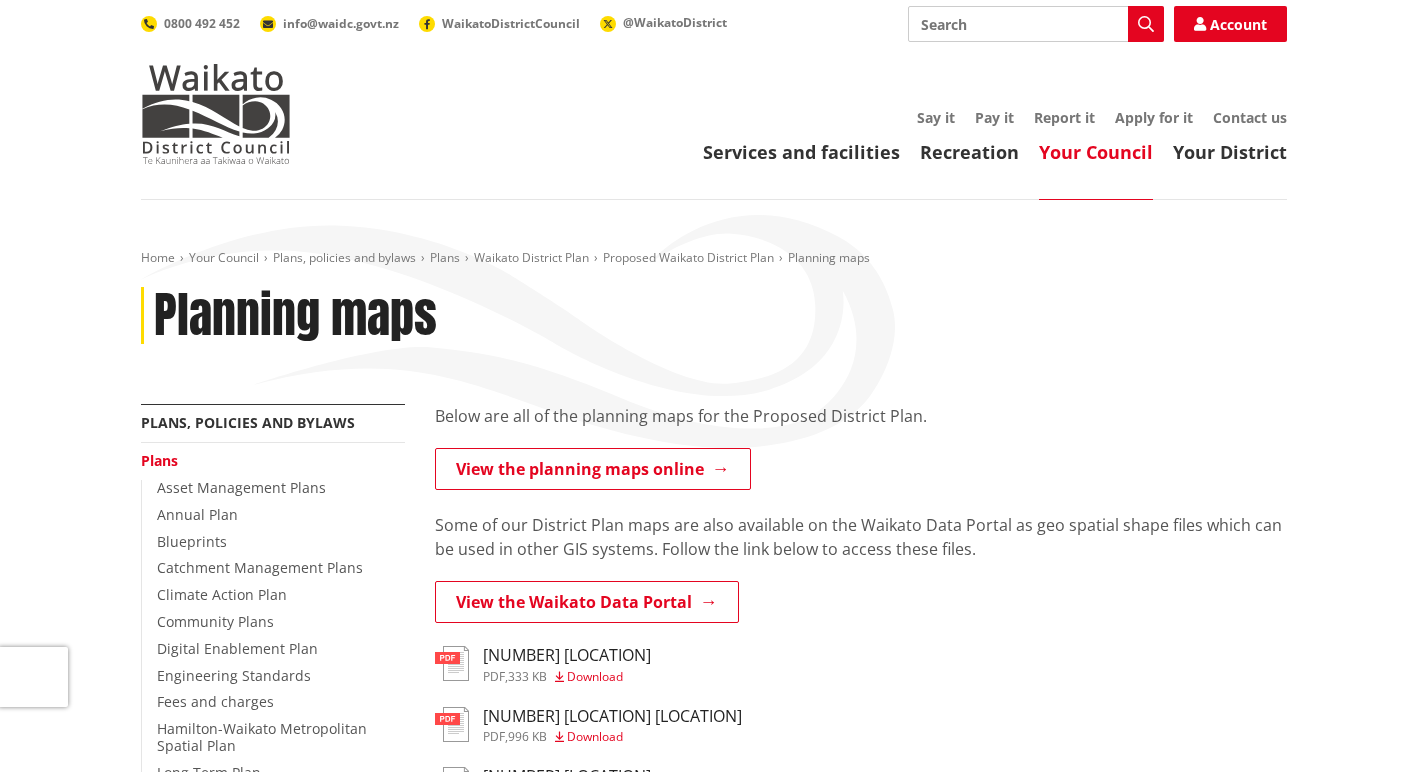scroll, scrollTop: 7, scrollLeft: 0, axis: vertical 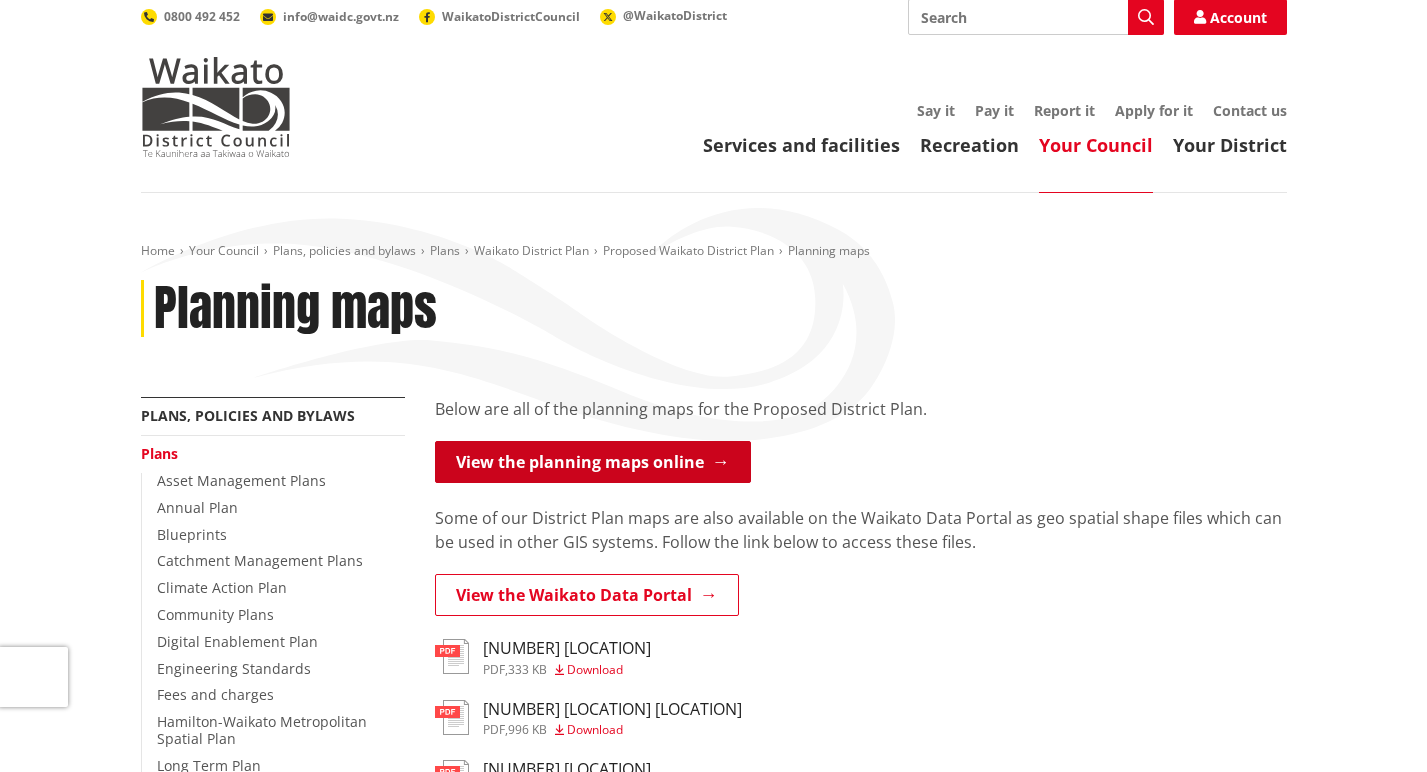 click on "View the planning maps online" at bounding box center [593, 462] 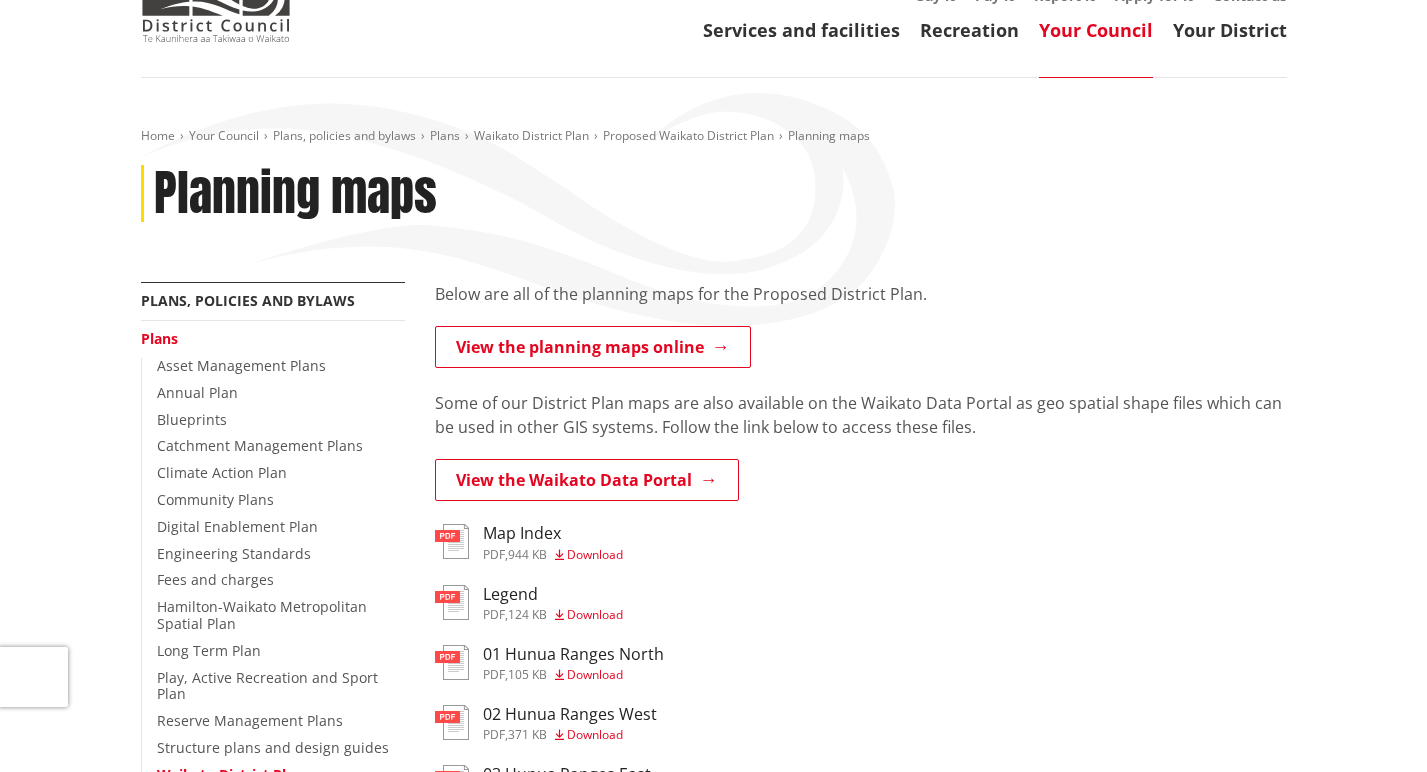 scroll, scrollTop: 132, scrollLeft: 0, axis: vertical 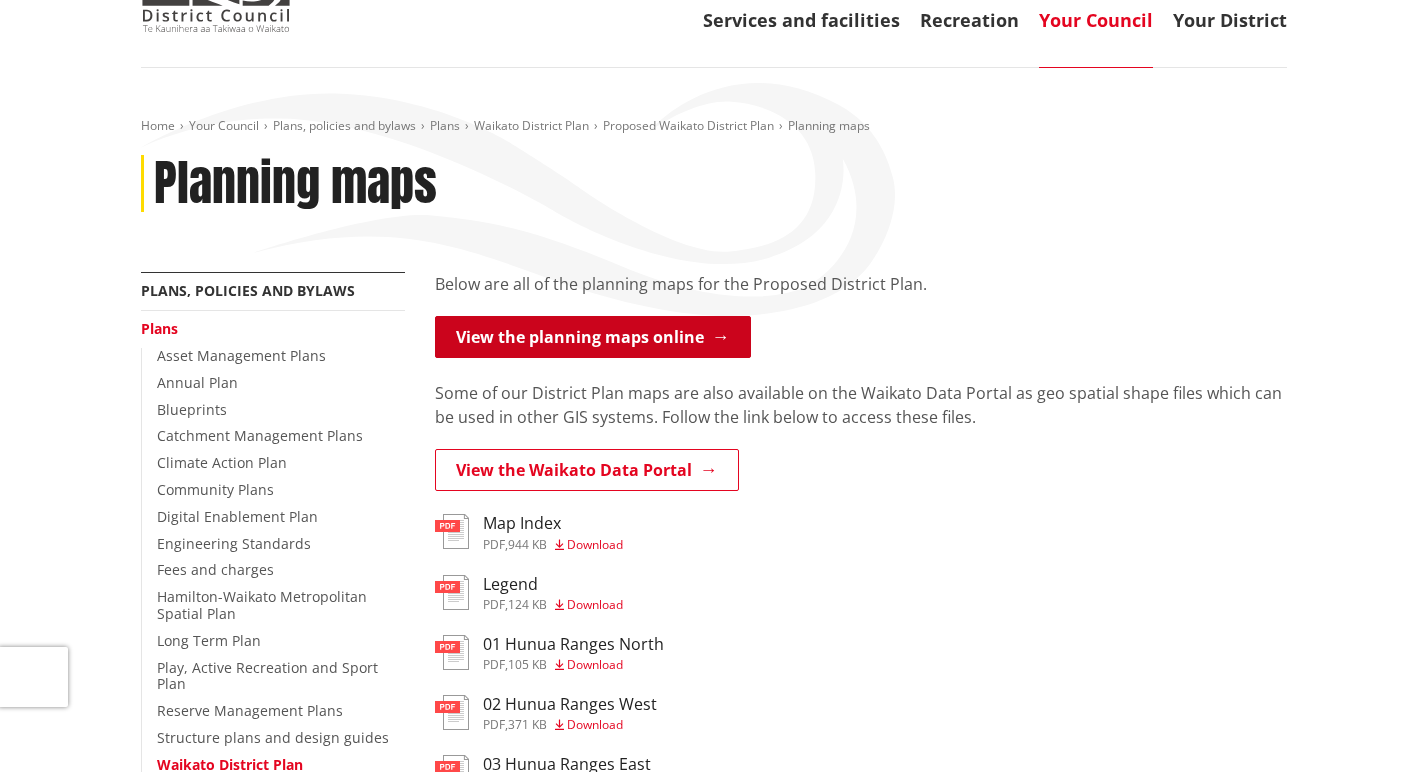 click on "View the planning maps online" at bounding box center [593, 337] 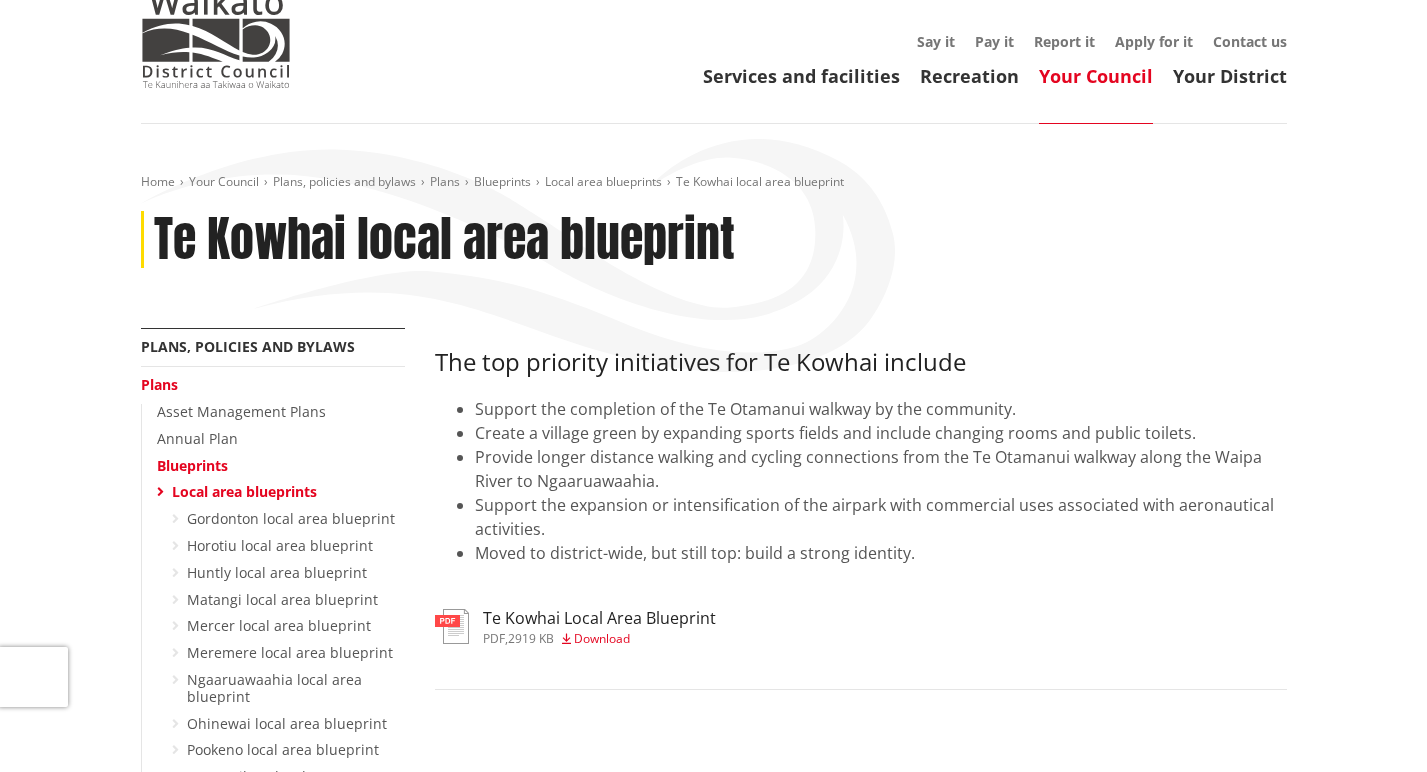scroll, scrollTop: 81, scrollLeft: 0, axis: vertical 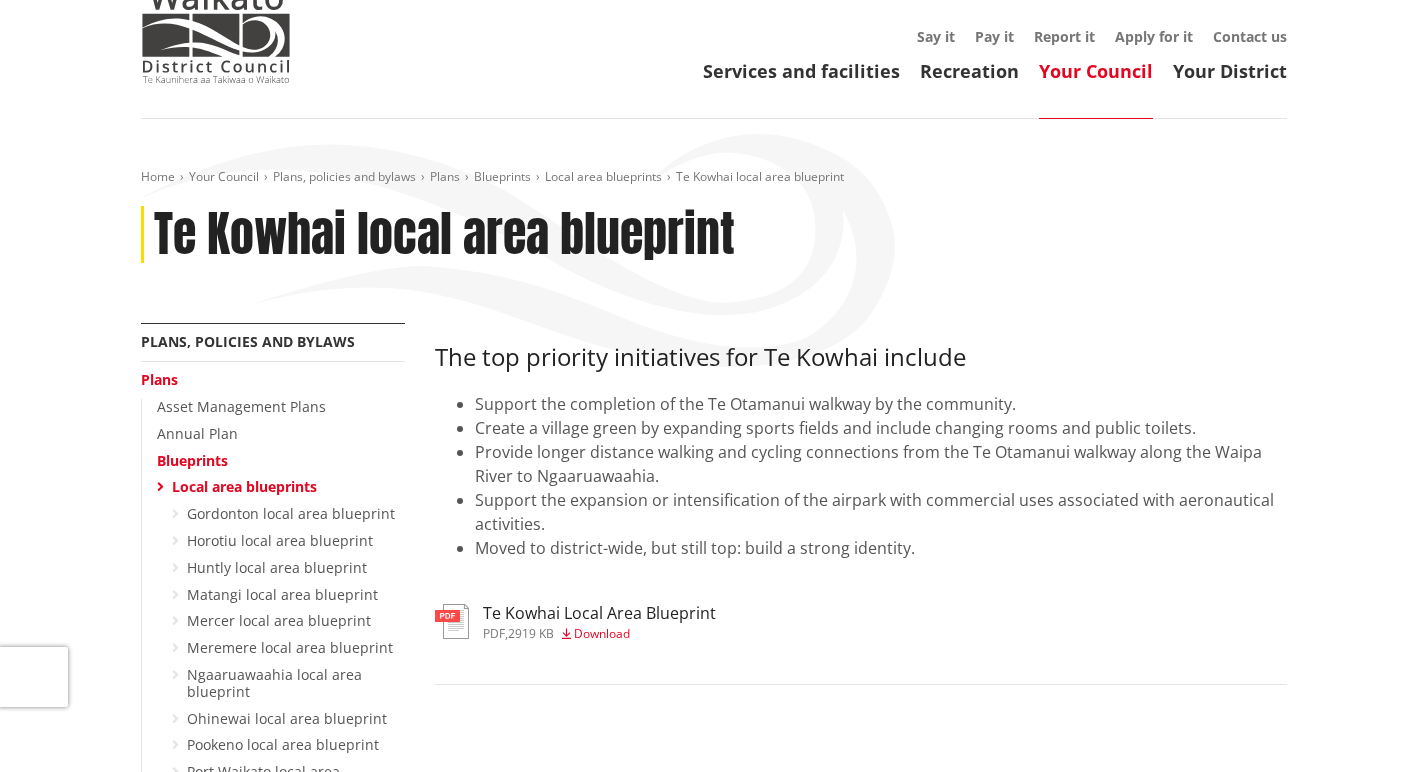 click on "Download" at bounding box center (602, 633) 